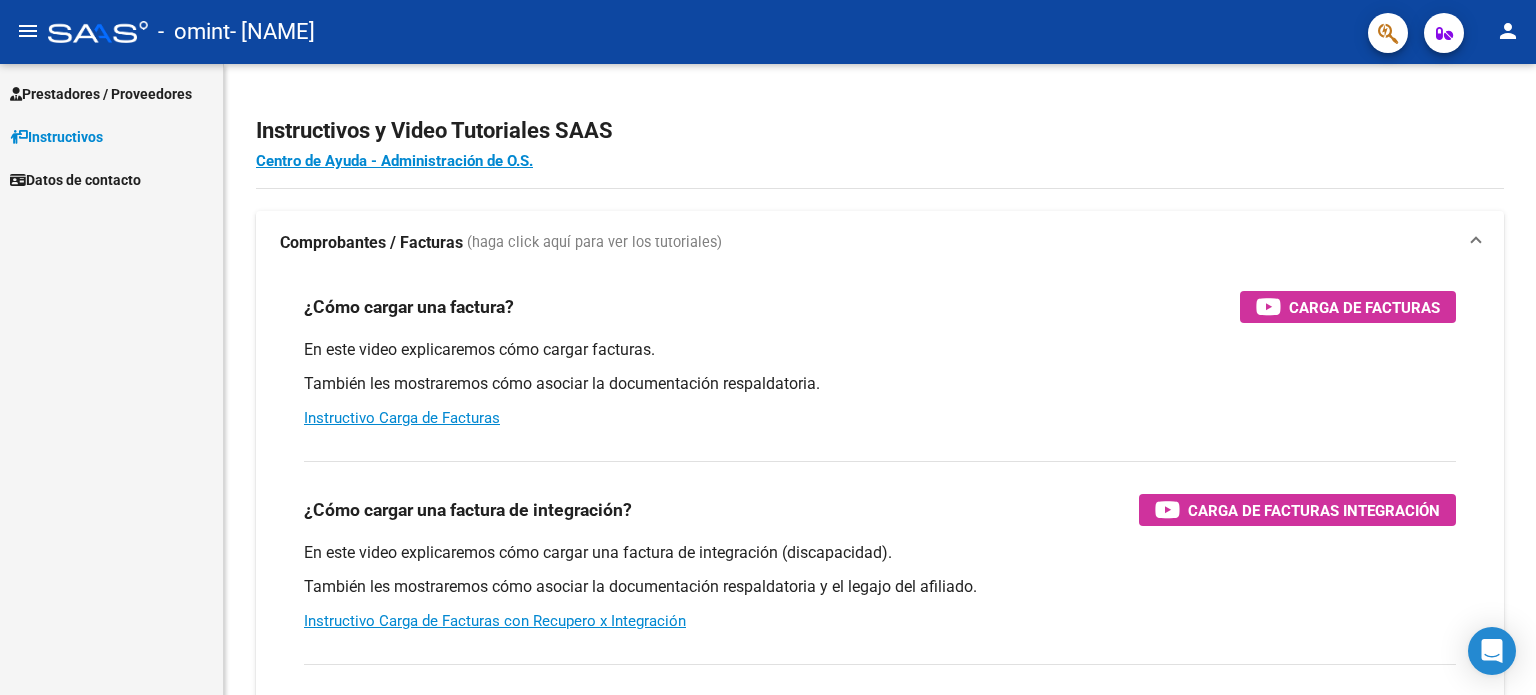 scroll, scrollTop: 0, scrollLeft: 0, axis: both 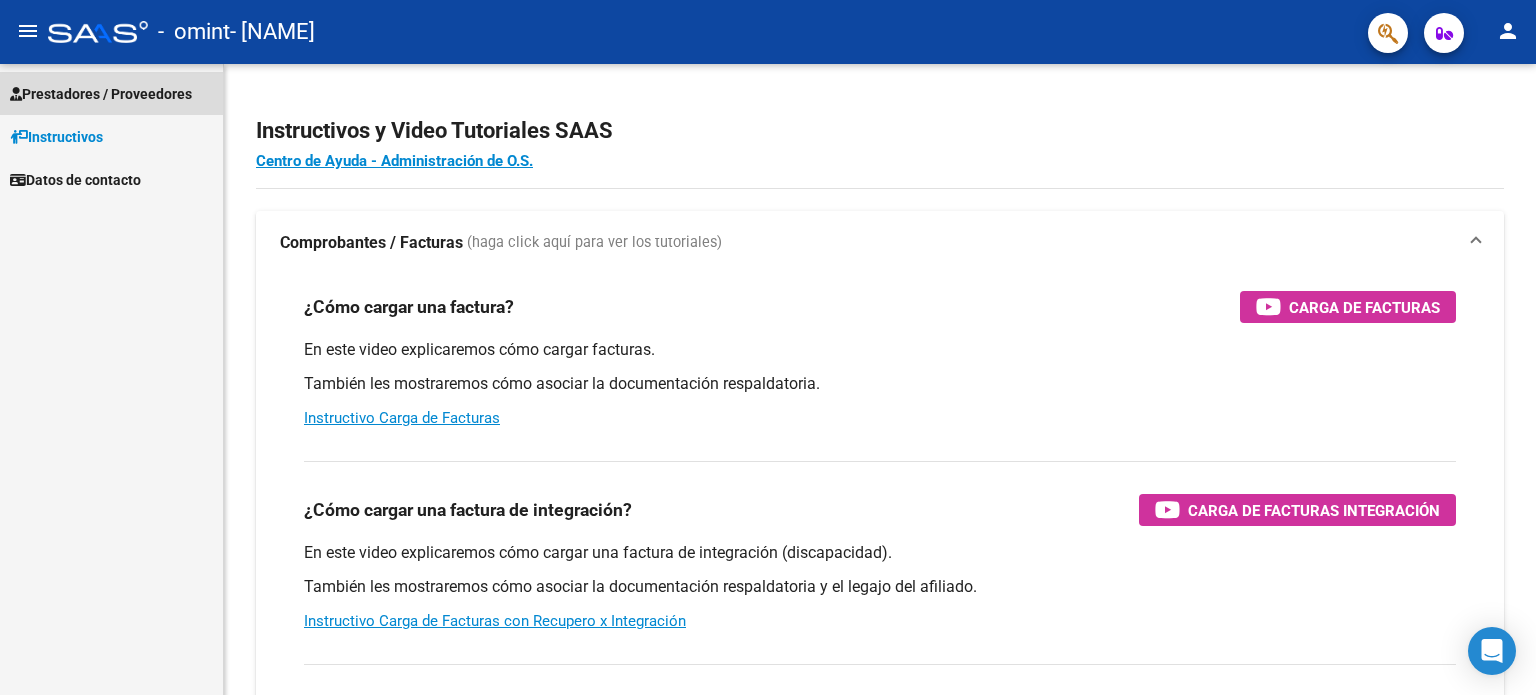 click on "Prestadores / Proveedores" at bounding box center (101, 94) 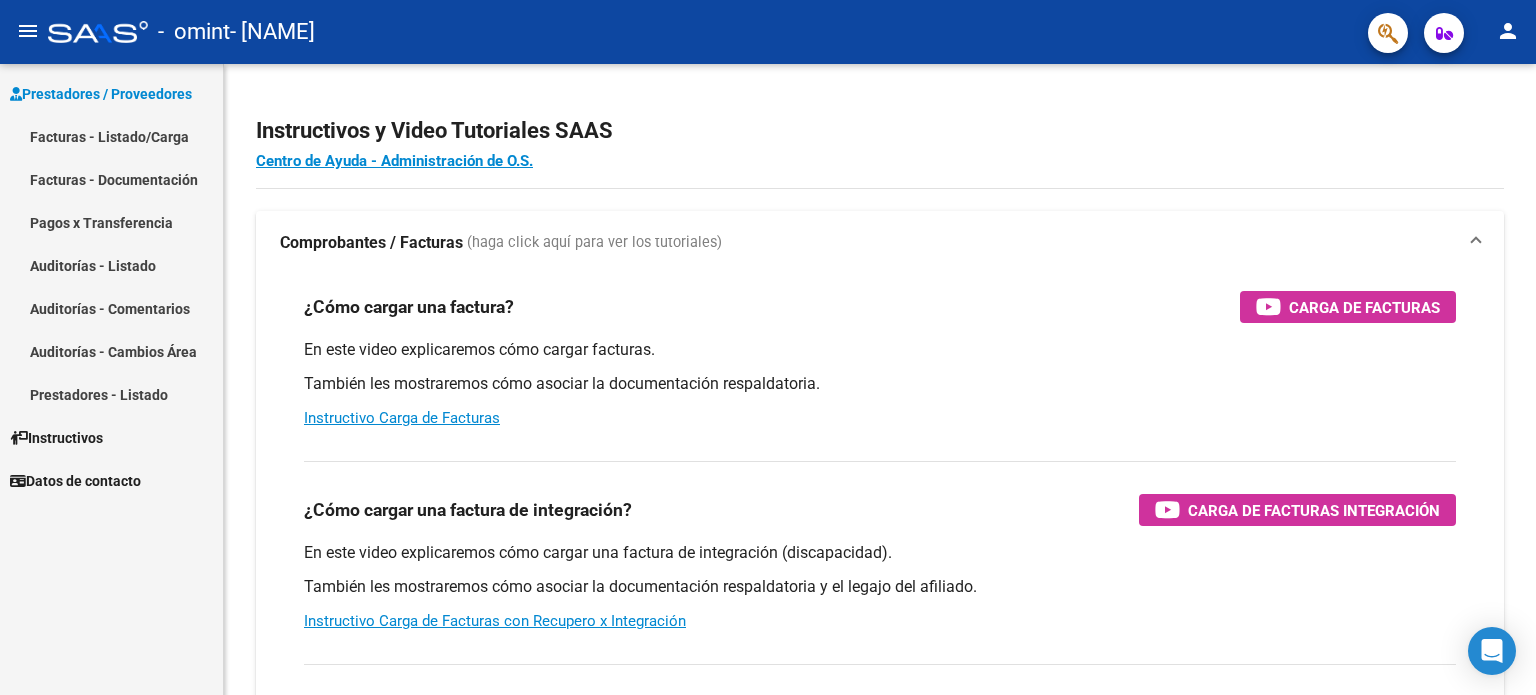 click on "Facturas - Listado/Carga" at bounding box center (111, 136) 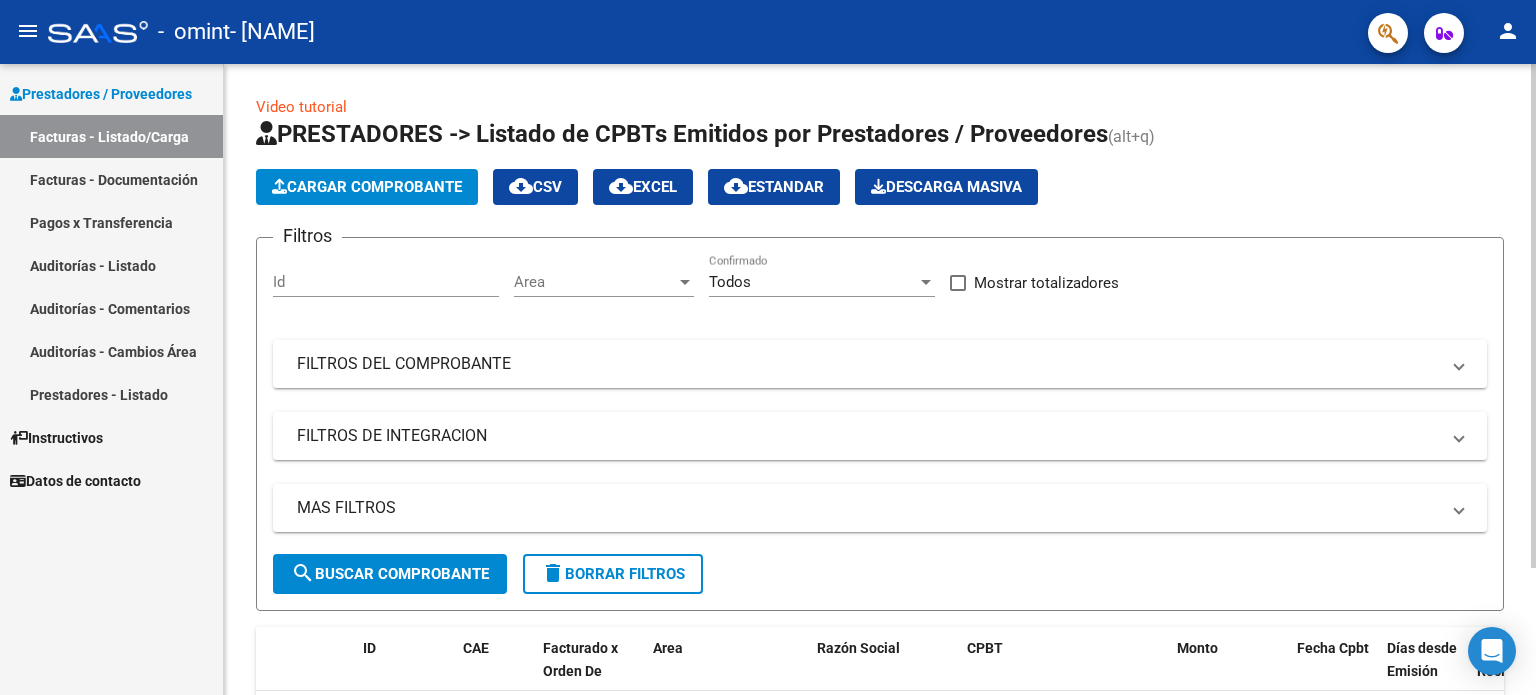 click on "Cargar Comprobante" 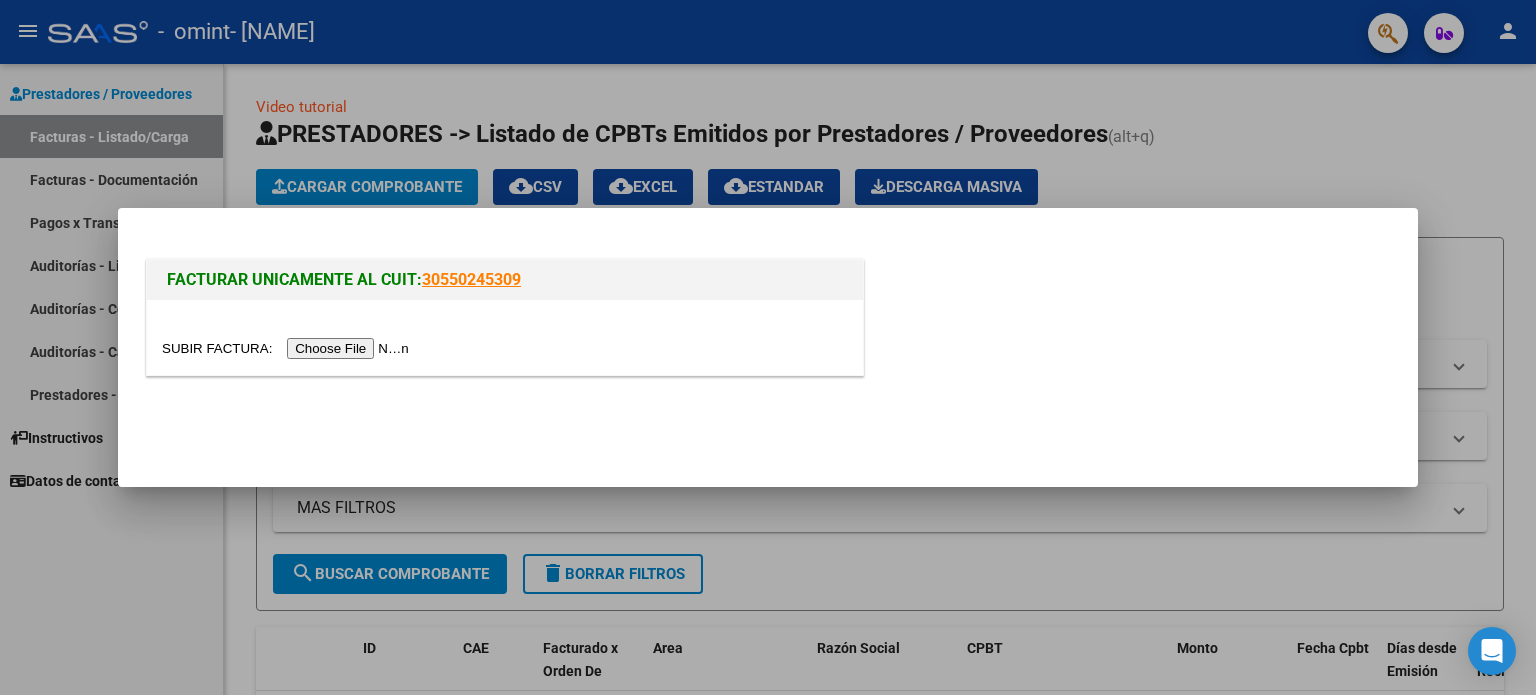 click at bounding box center [288, 348] 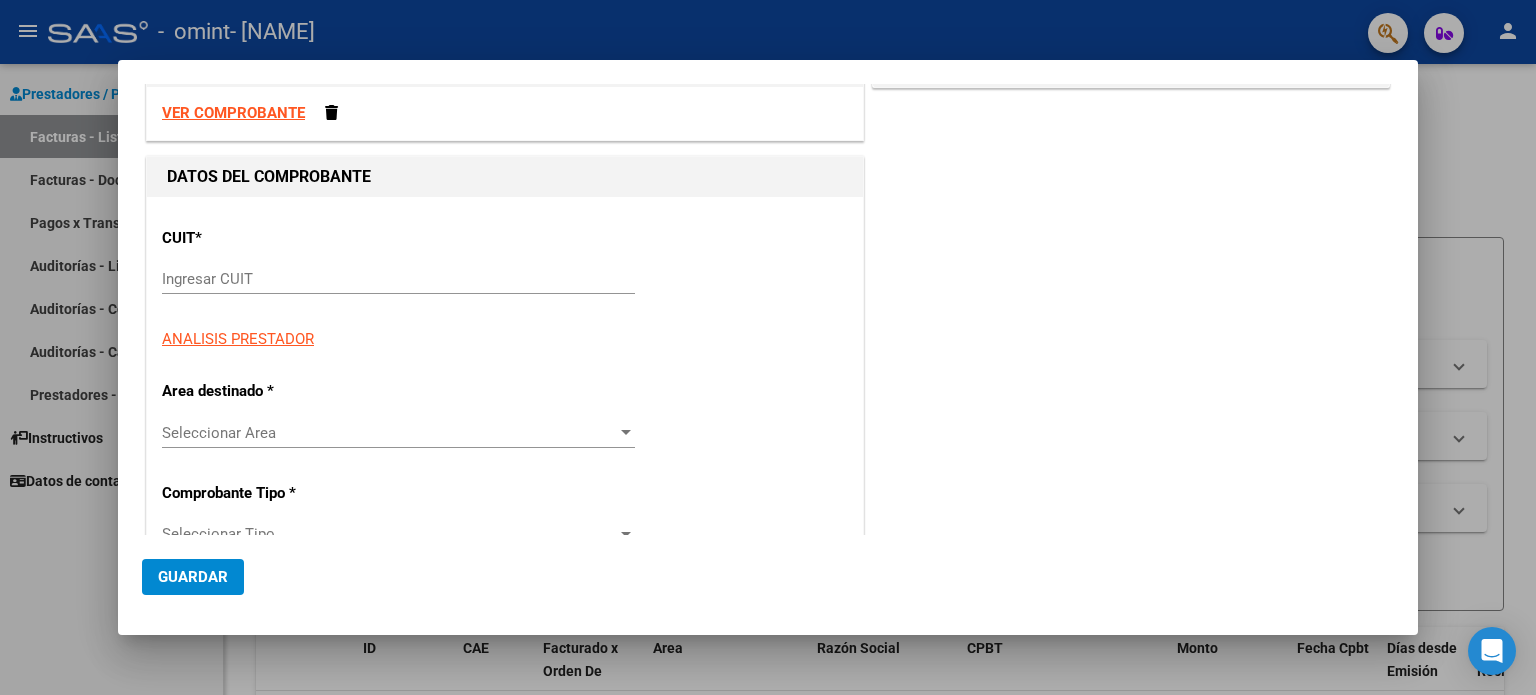 scroll, scrollTop: 133, scrollLeft: 0, axis: vertical 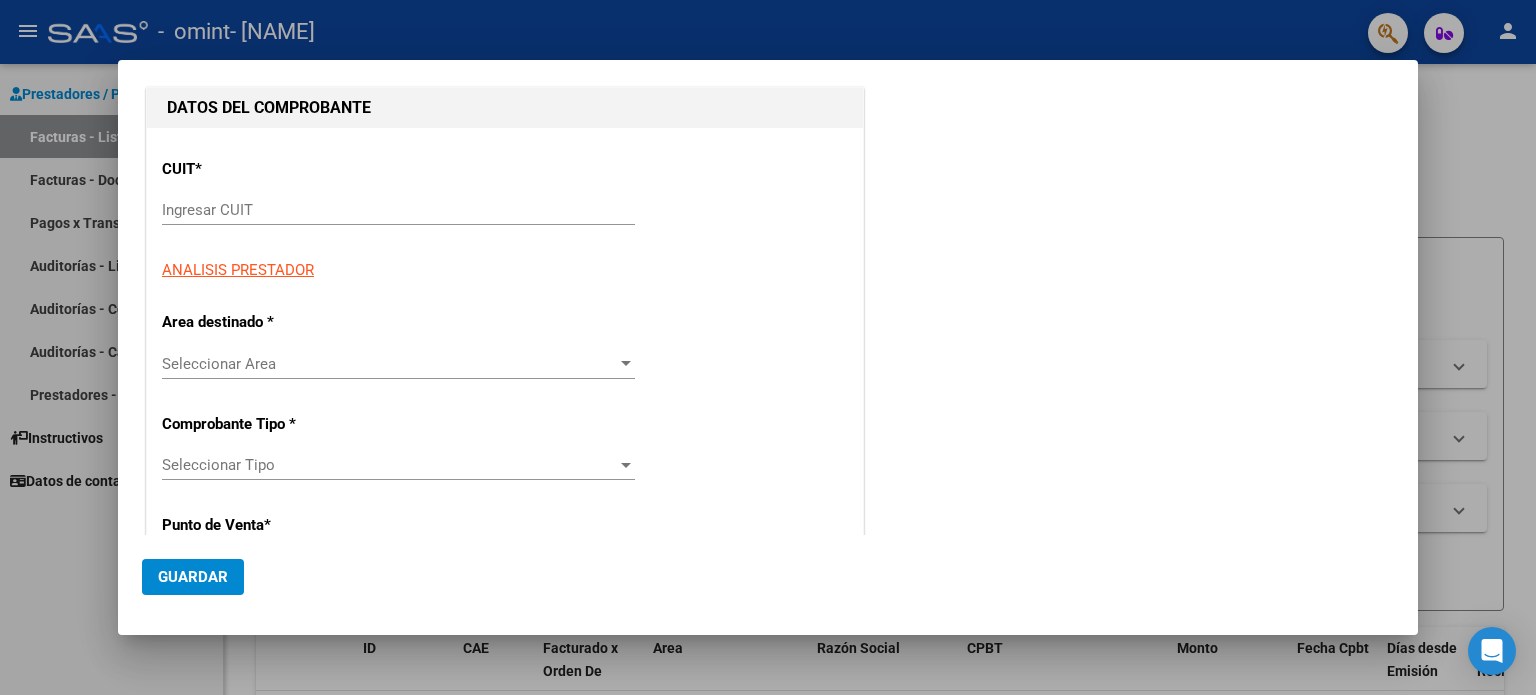 click at bounding box center [626, 364] 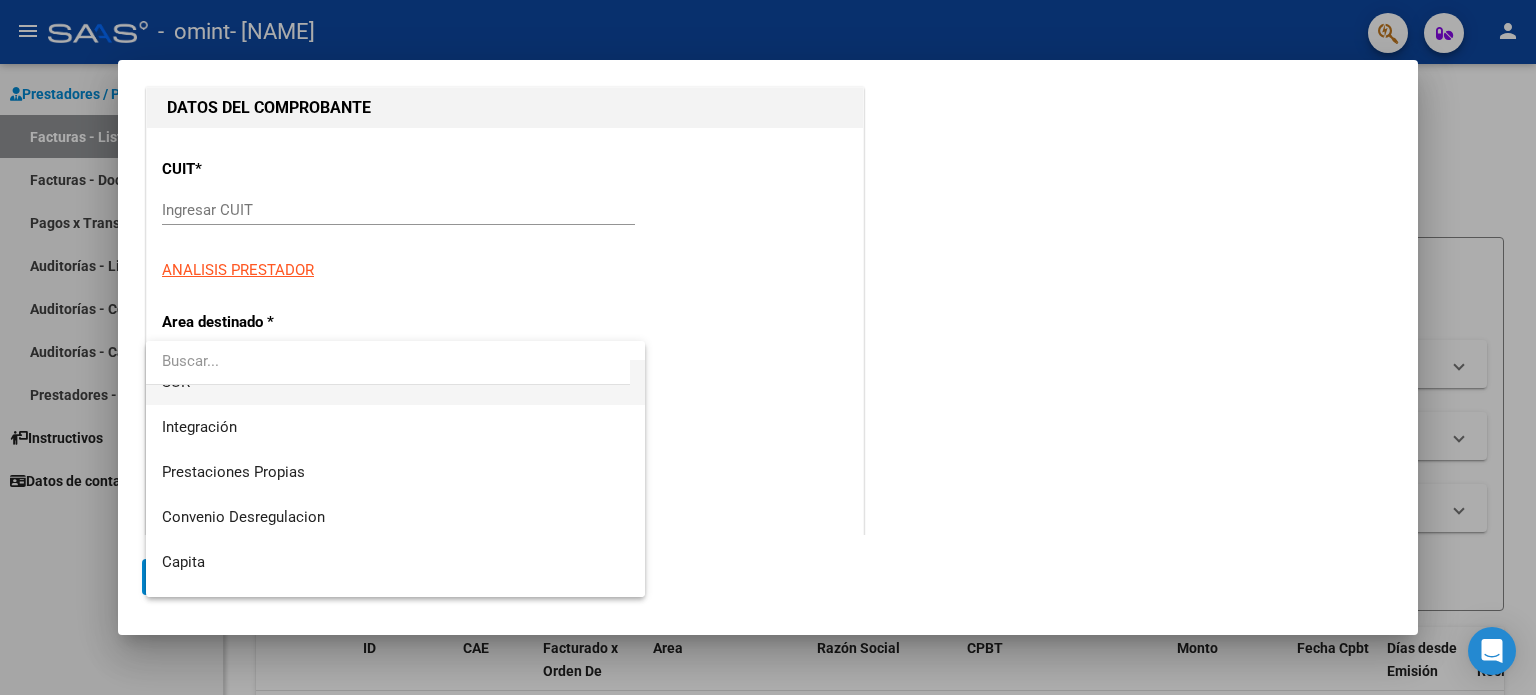 scroll, scrollTop: 148, scrollLeft: 0, axis: vertical 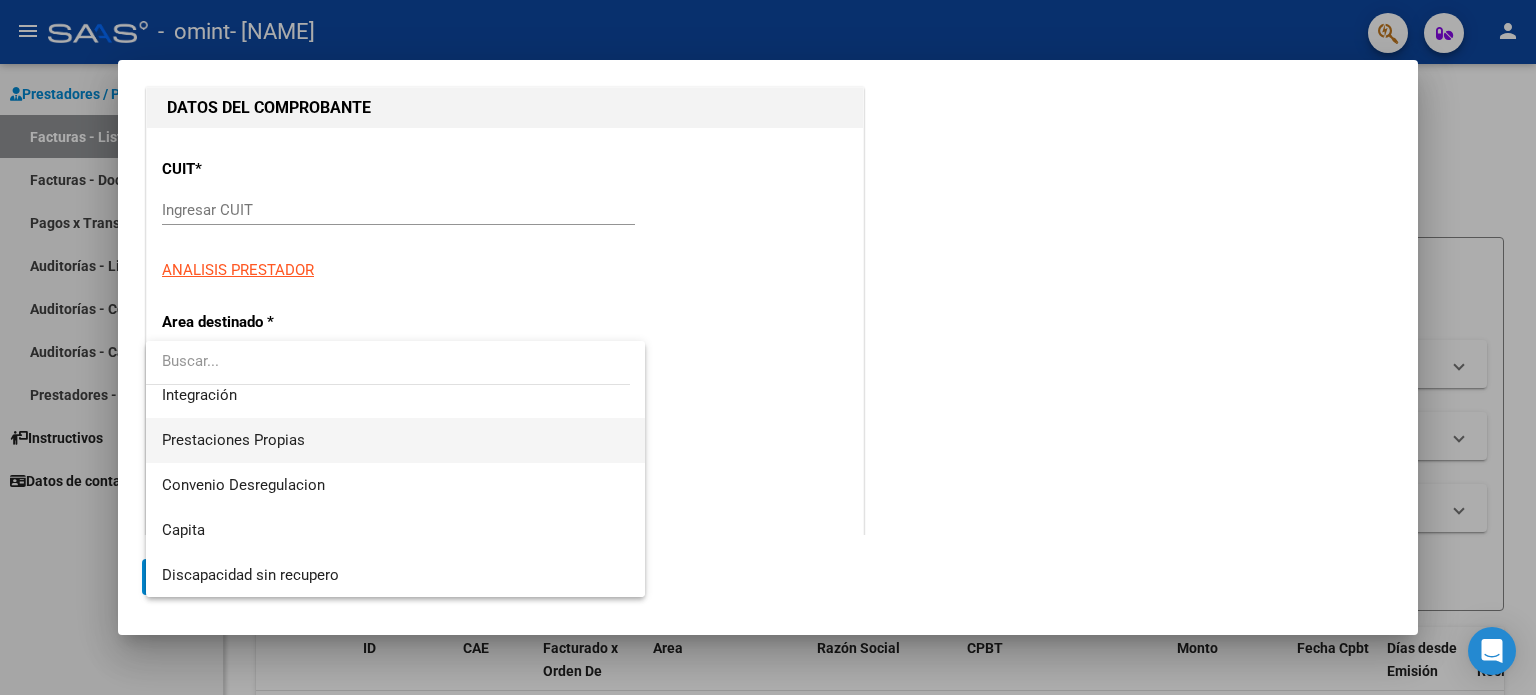 click on "Prestaciones Propias" at bounding box center (396, 440) 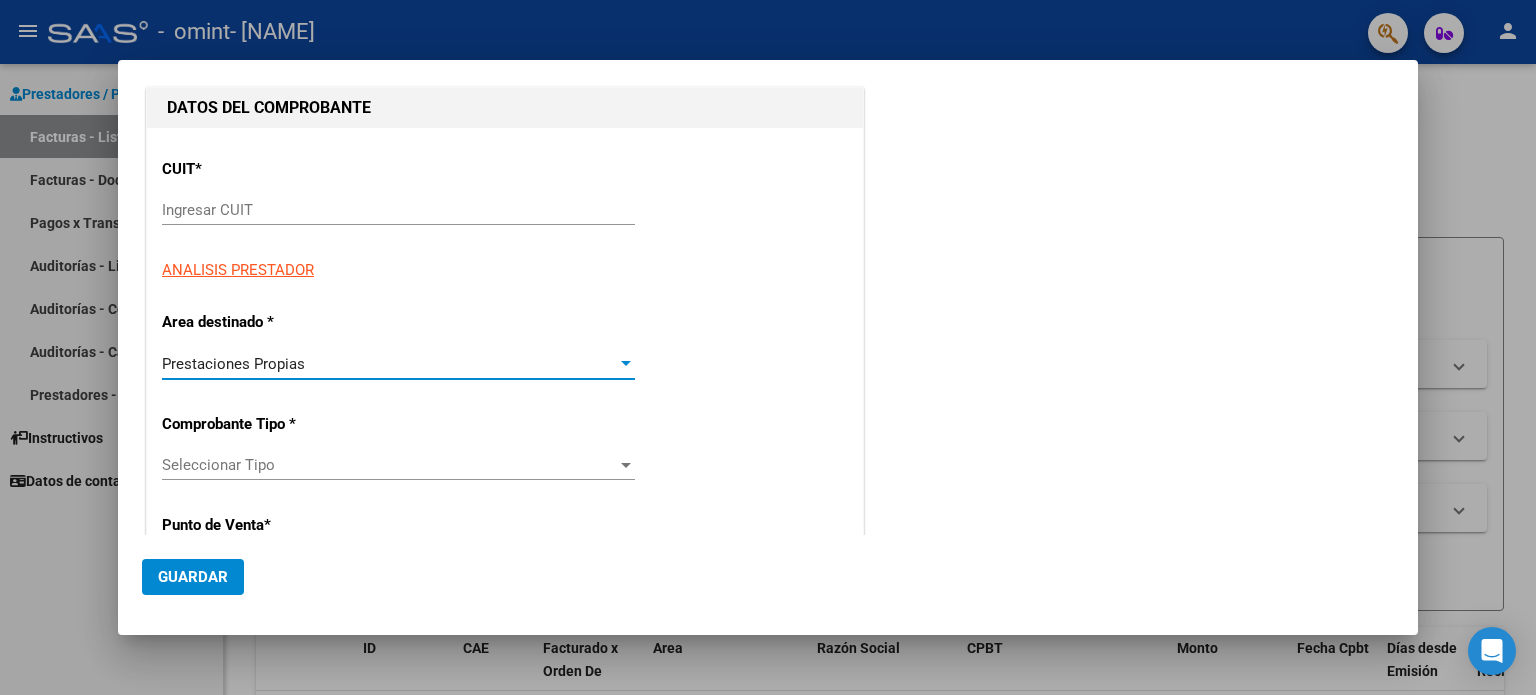 click on "Seleccionar Tipo" at bounding box center (389, 465) 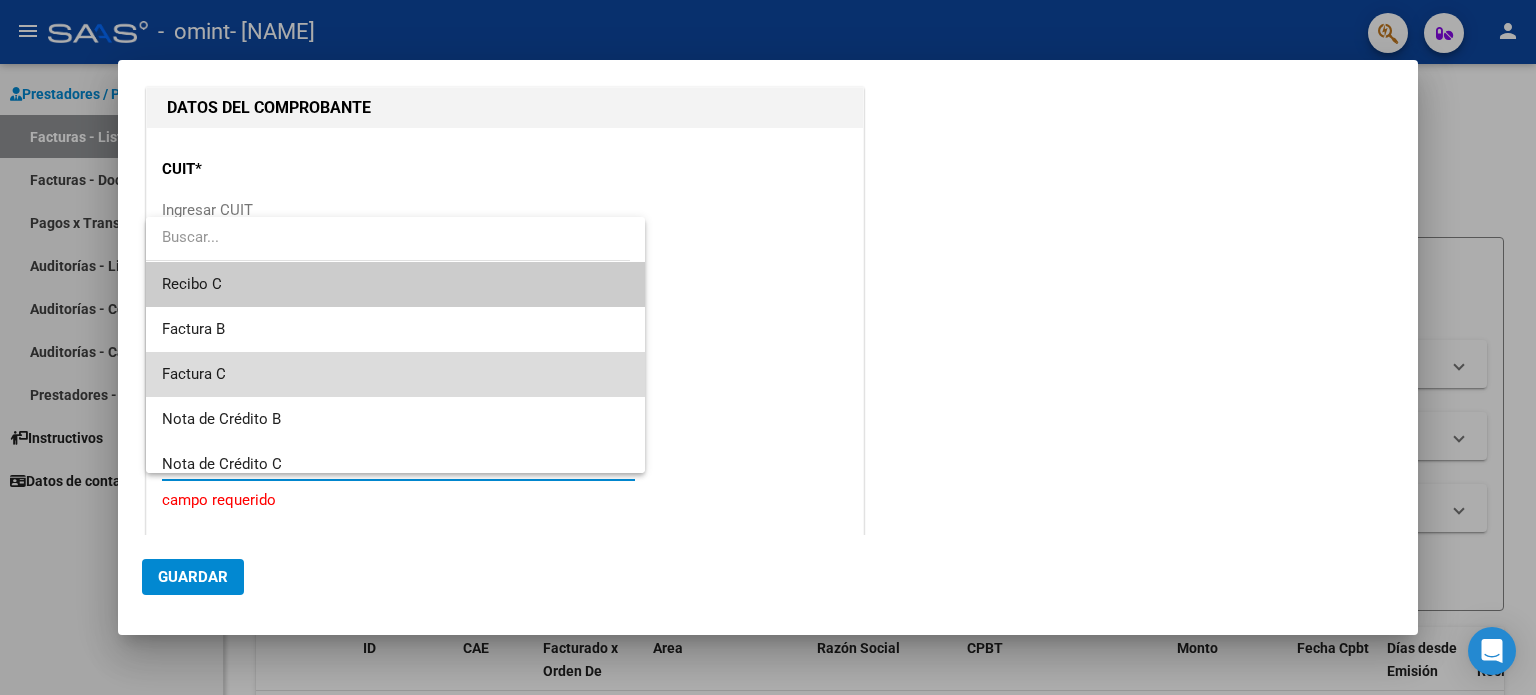 click on "Factura C" at bounding box center (396, 374) 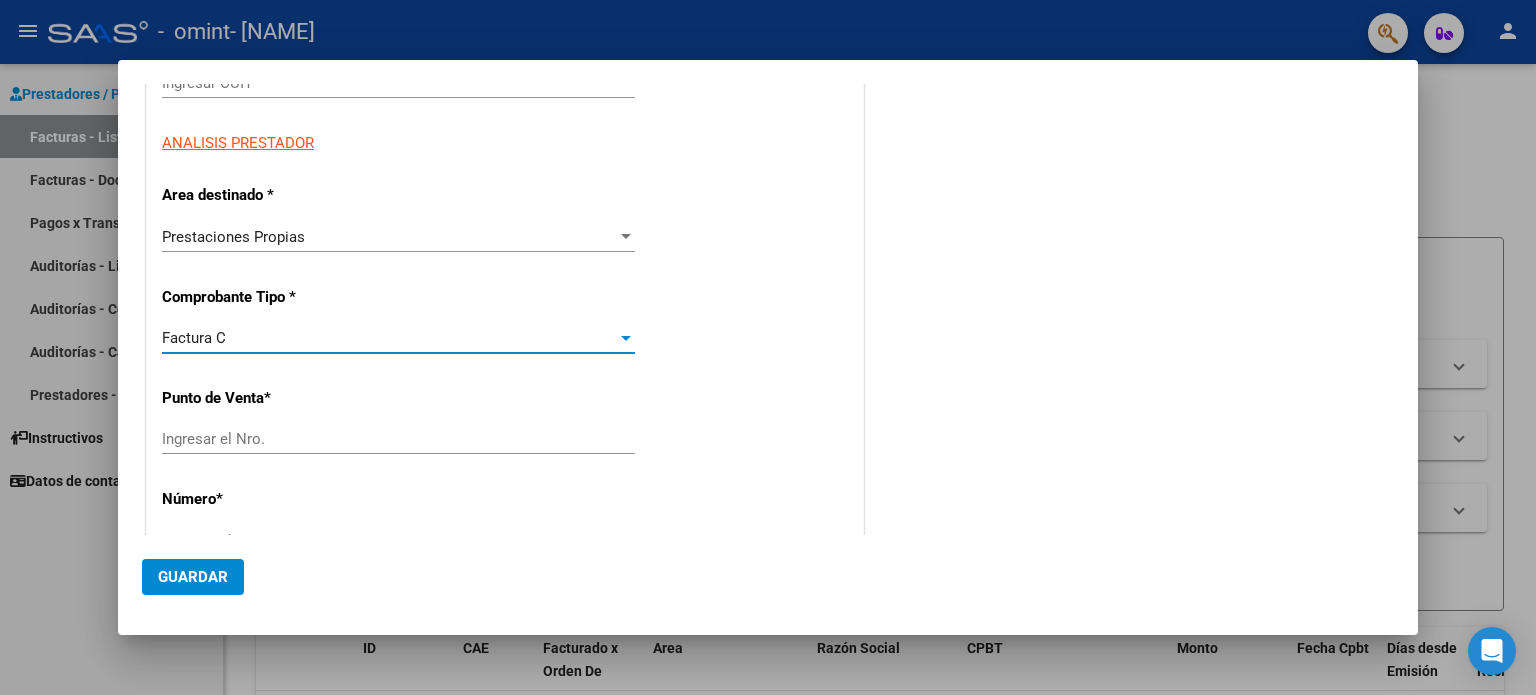 scroll, scrollTop: 266, scrollLeft: 0, axis: vertical 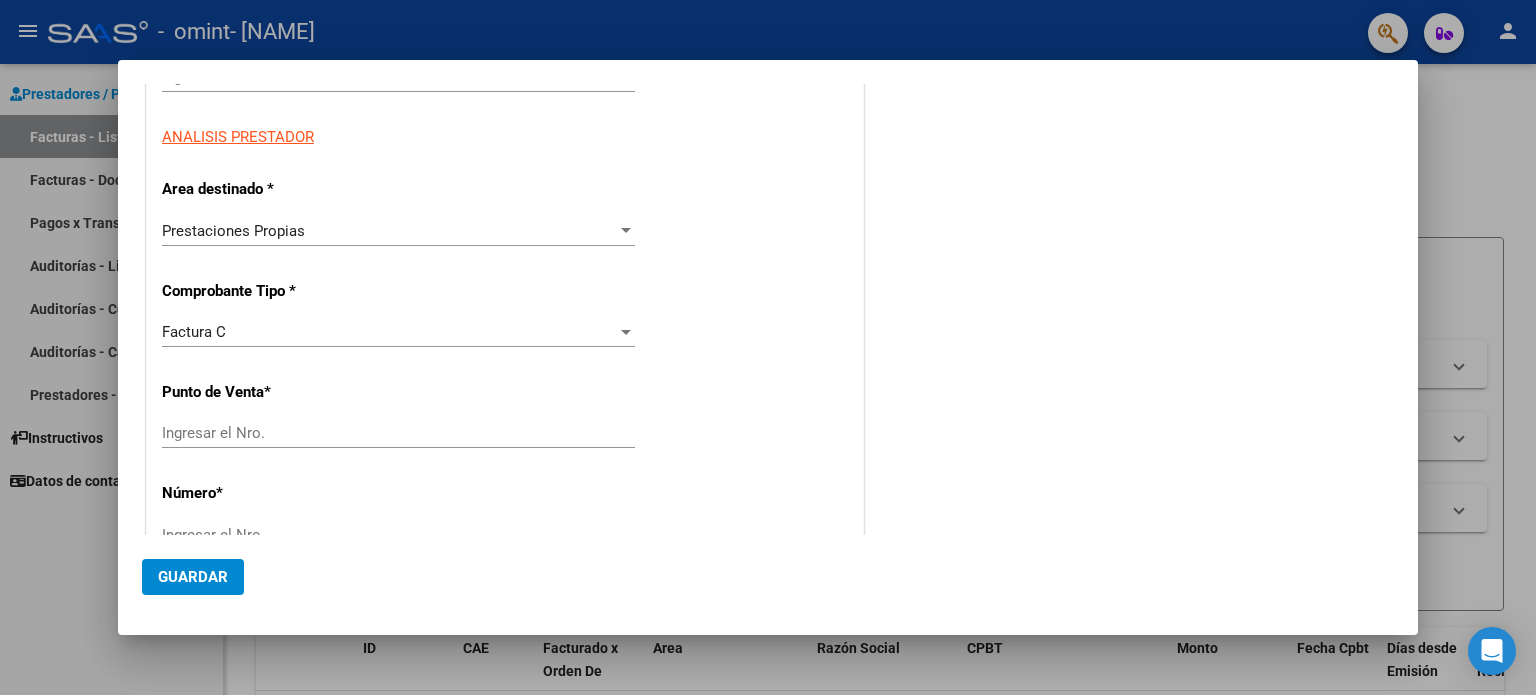click on "Ingresar el Nro." 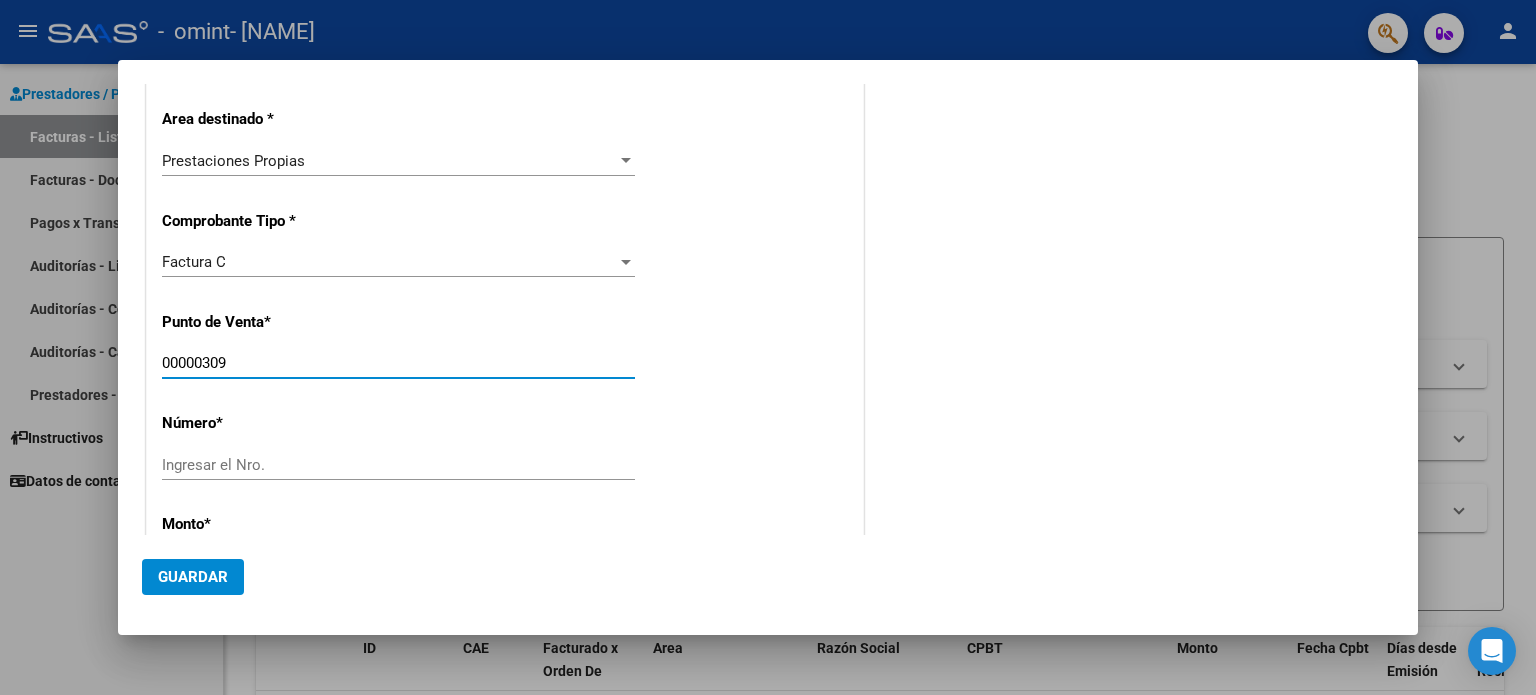 scroll, scrollTop: 366, scrollLeft: 0, axis: vertical 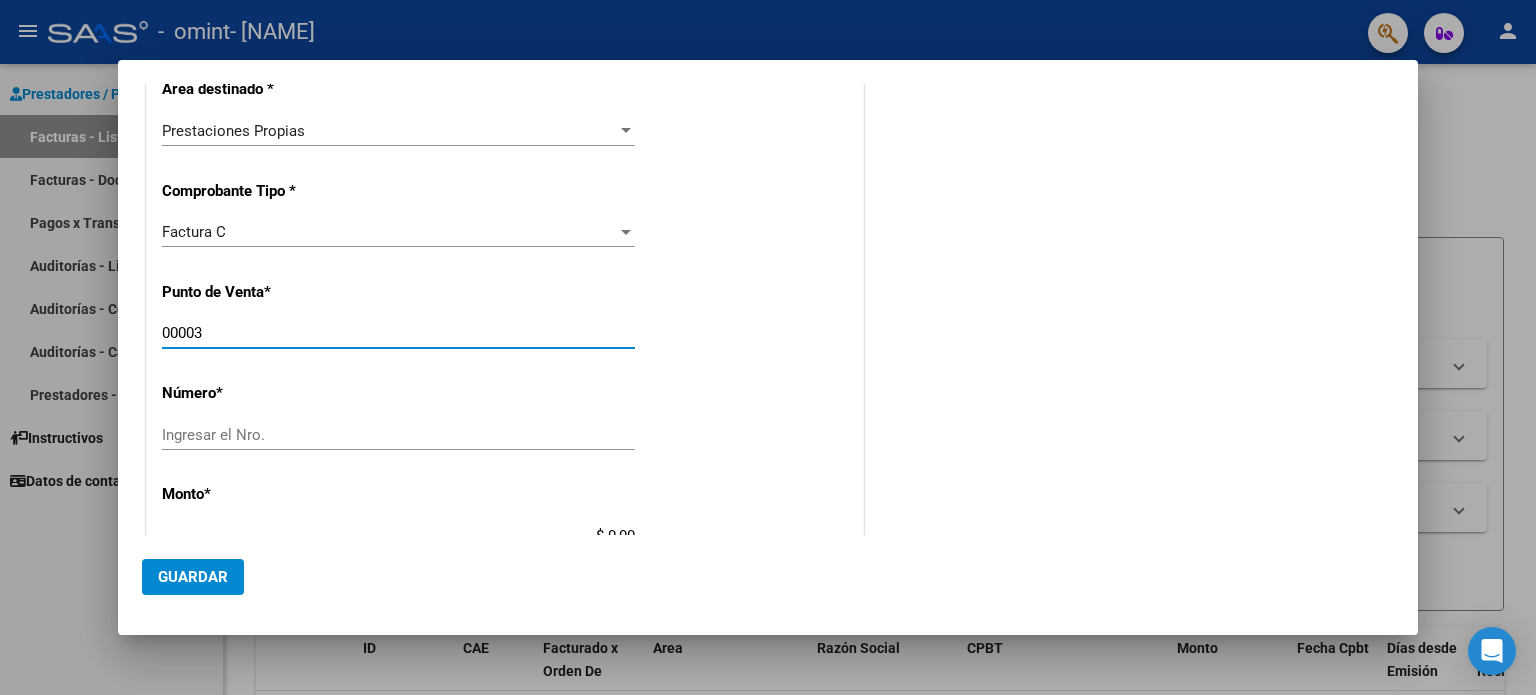 type on "00003" 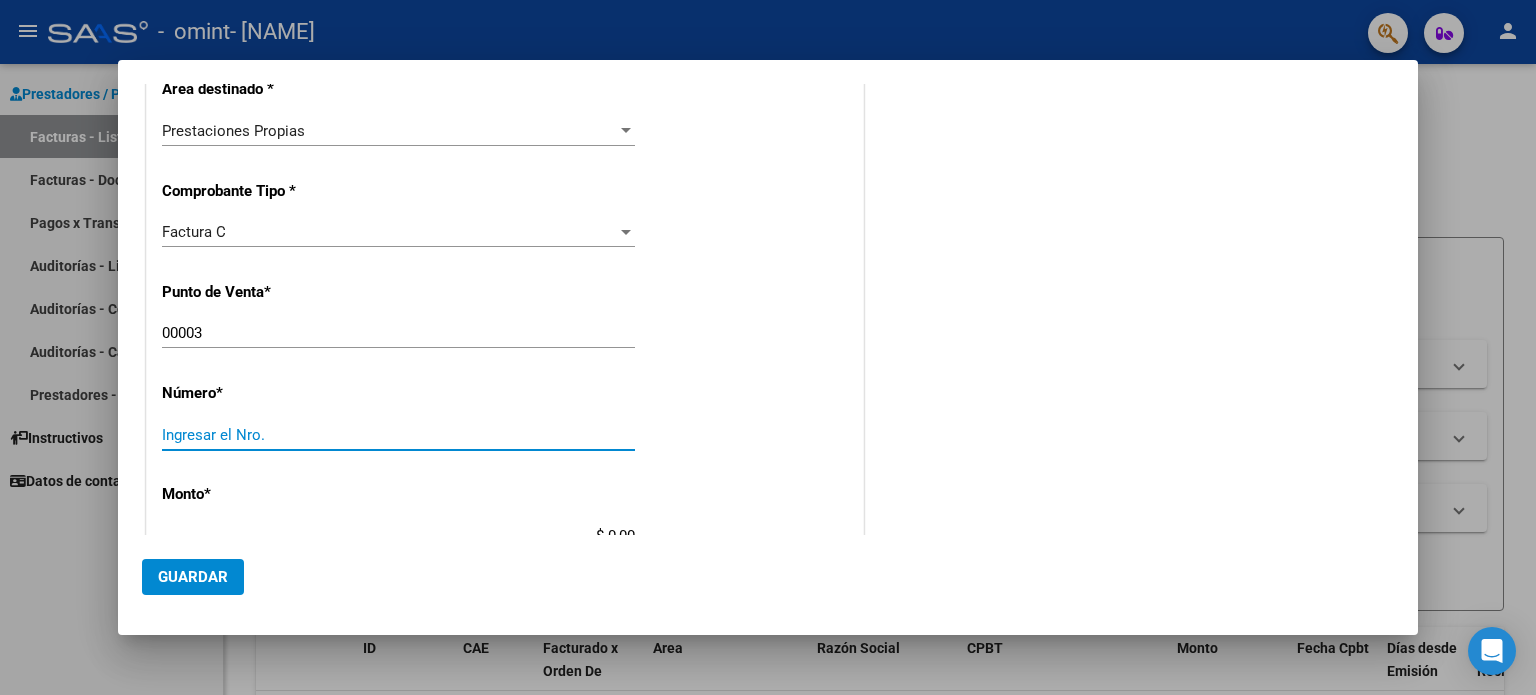 click on "Ingresar el Nro." at bounding box center [398, 435] 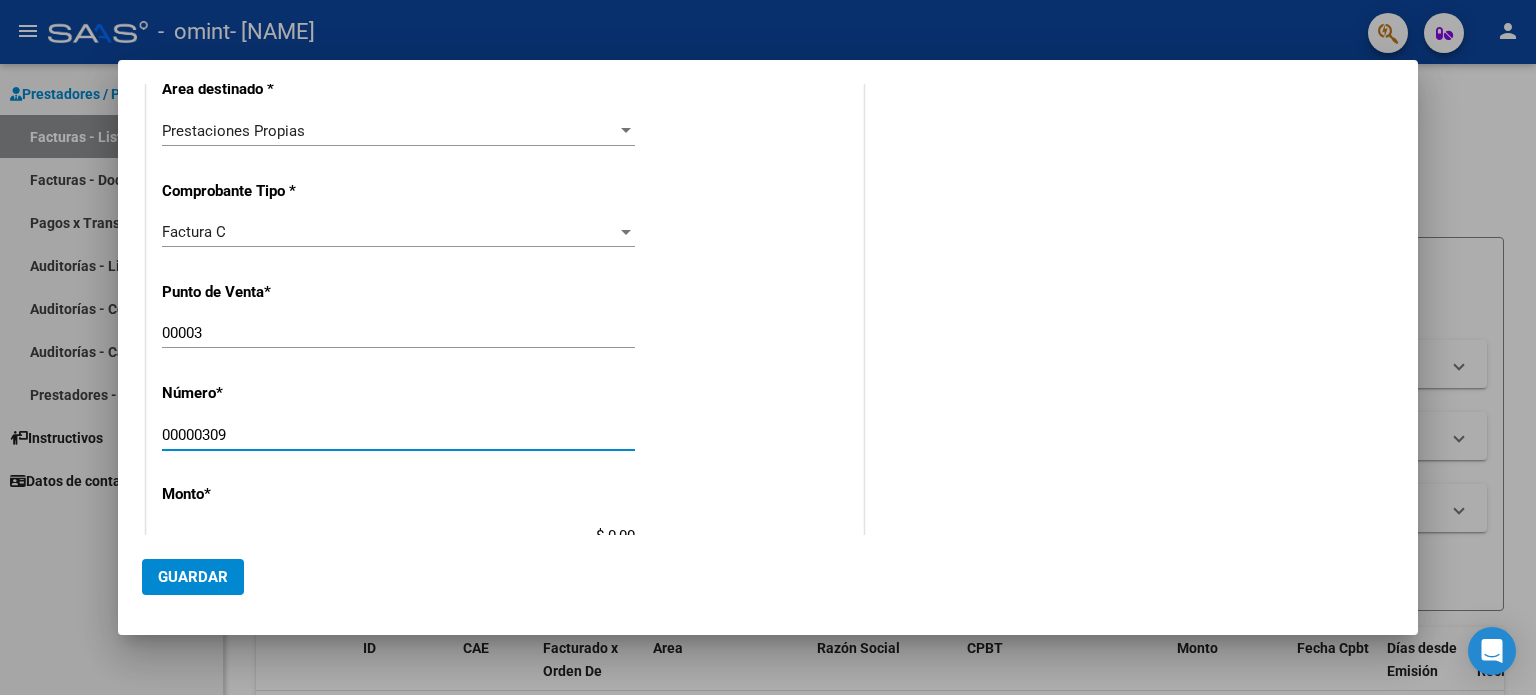 type on "00000309" 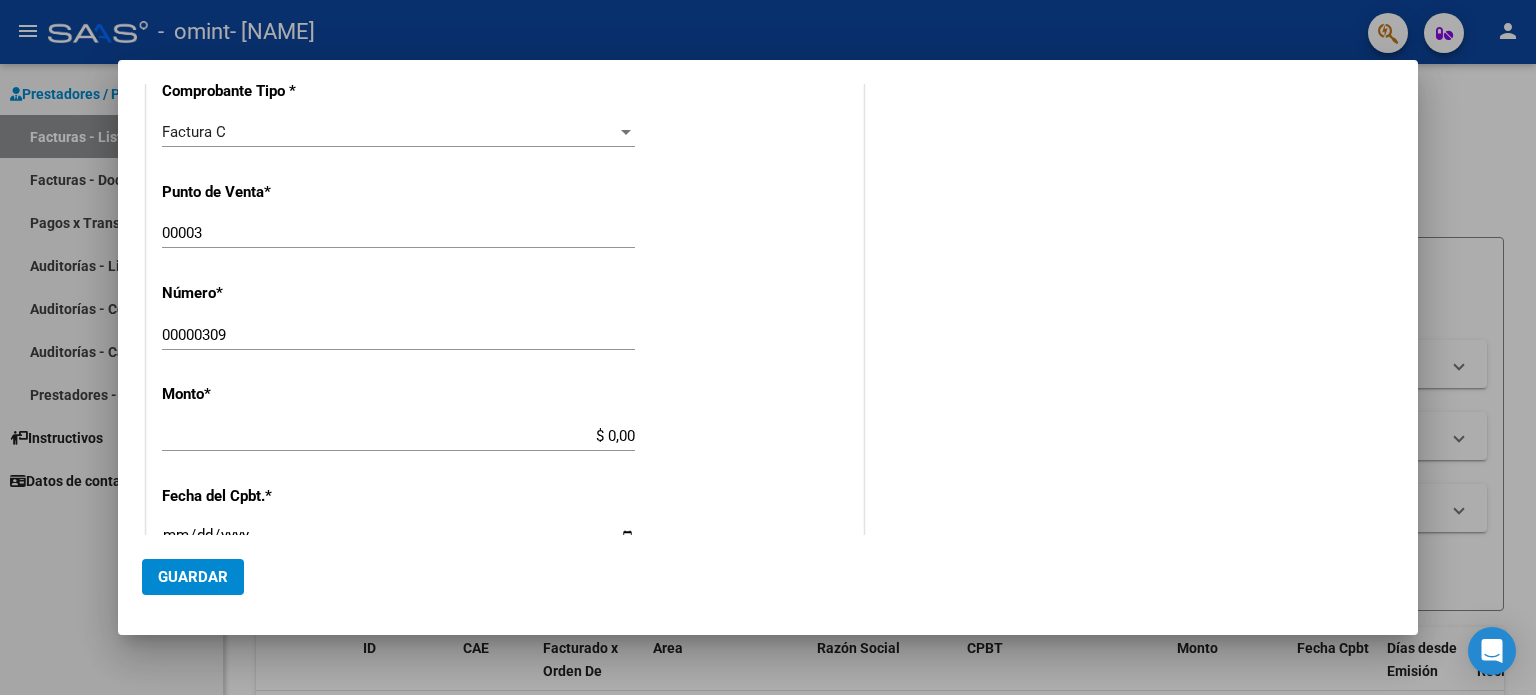 scroll, scrollTop: 500, scrollLeft: 0, axis: vertical 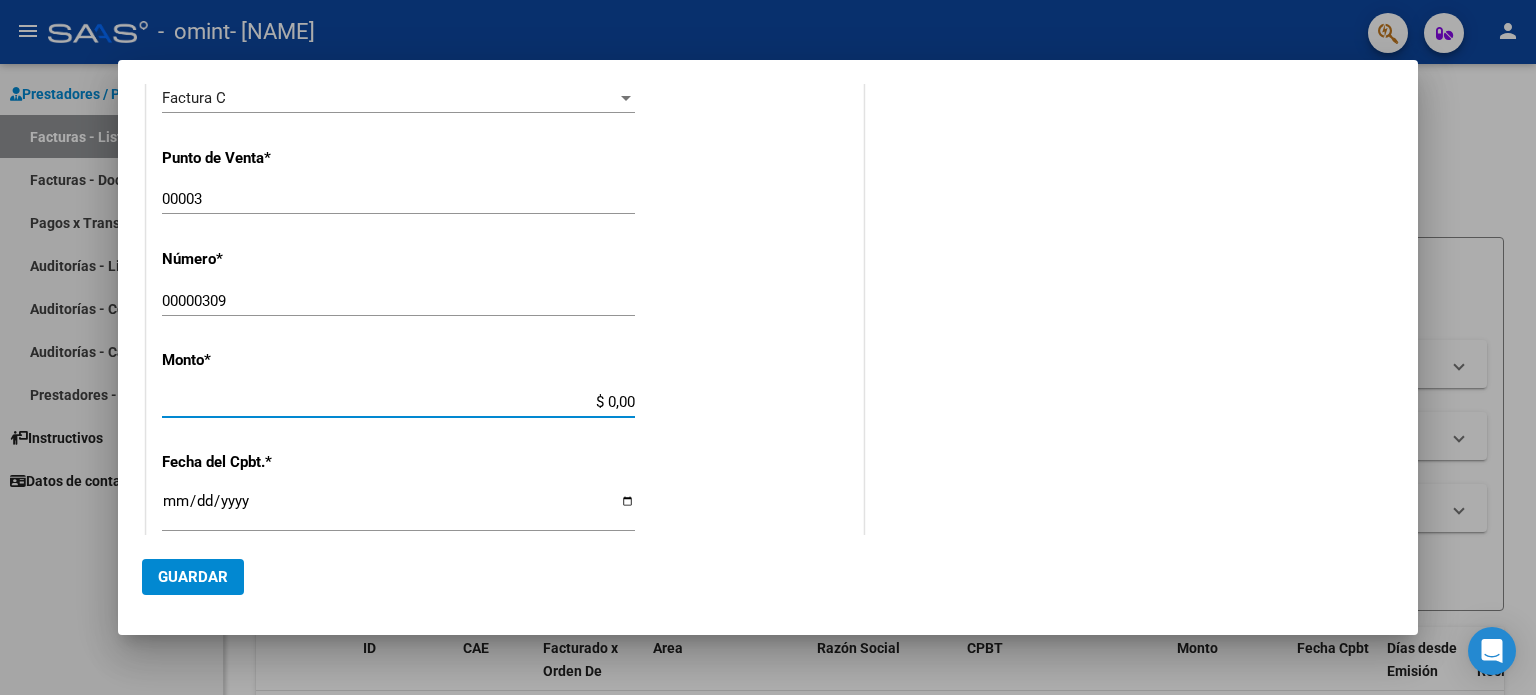 click on "$ 0,00" at bounding box center (398, 402) 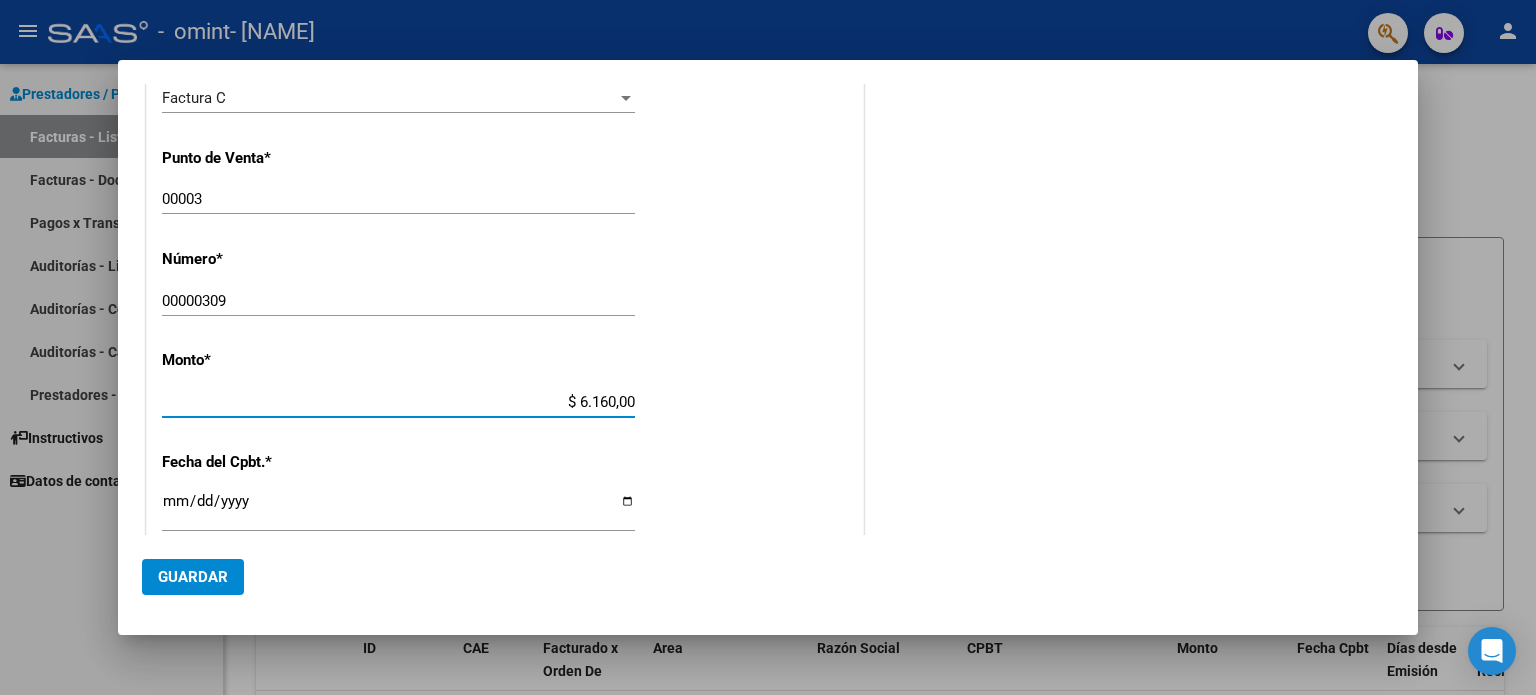 click on "$ 6.160,00" at bounding box center (398, 402) 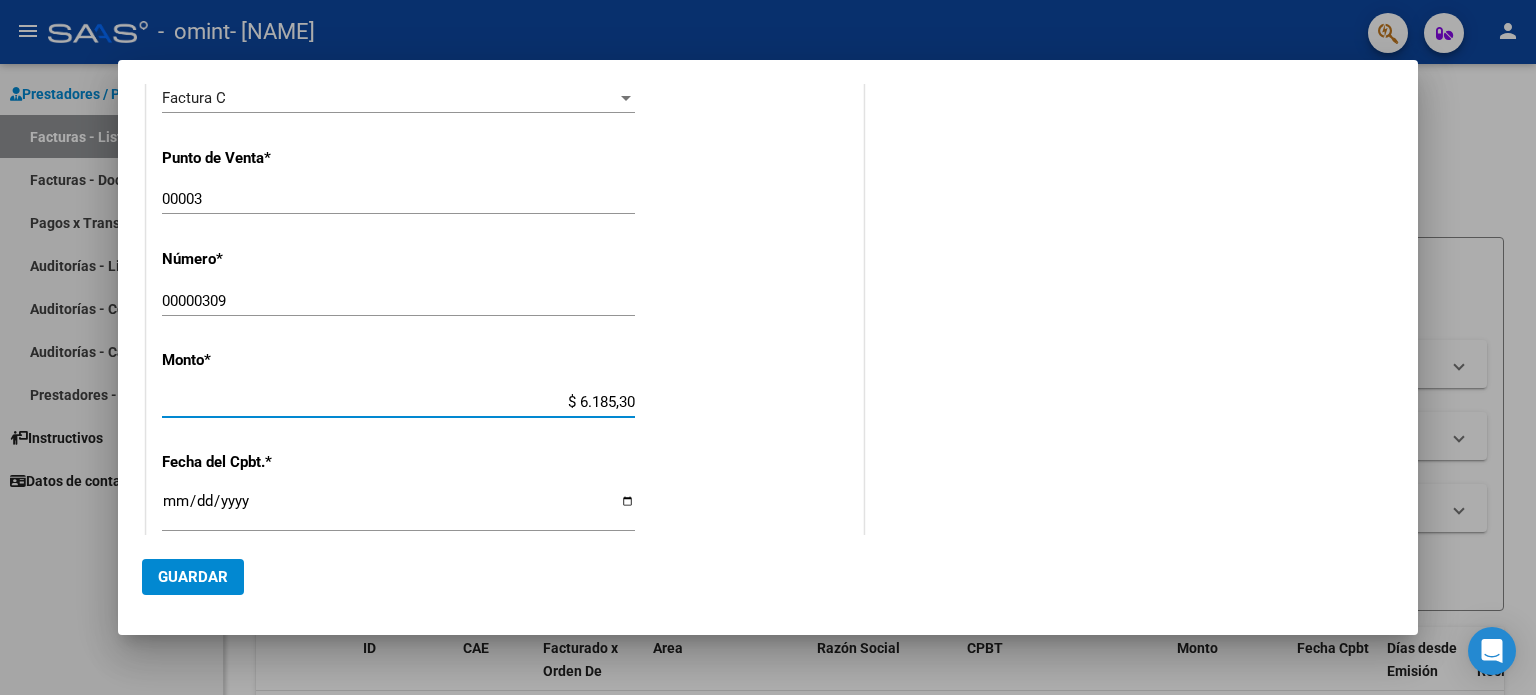 type on "$ 61.853,05" 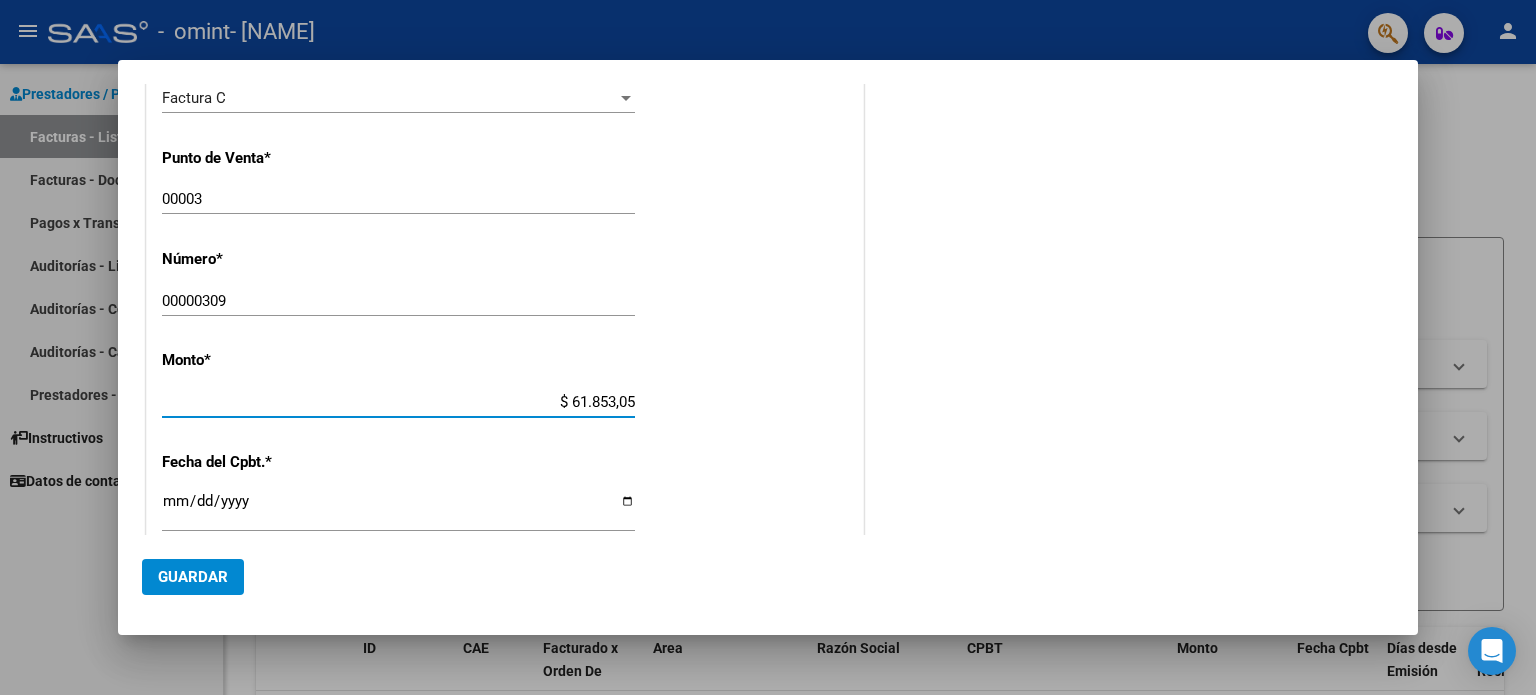 scroll, scrollTop: 700, scrollLeft: 0, axis: vertical 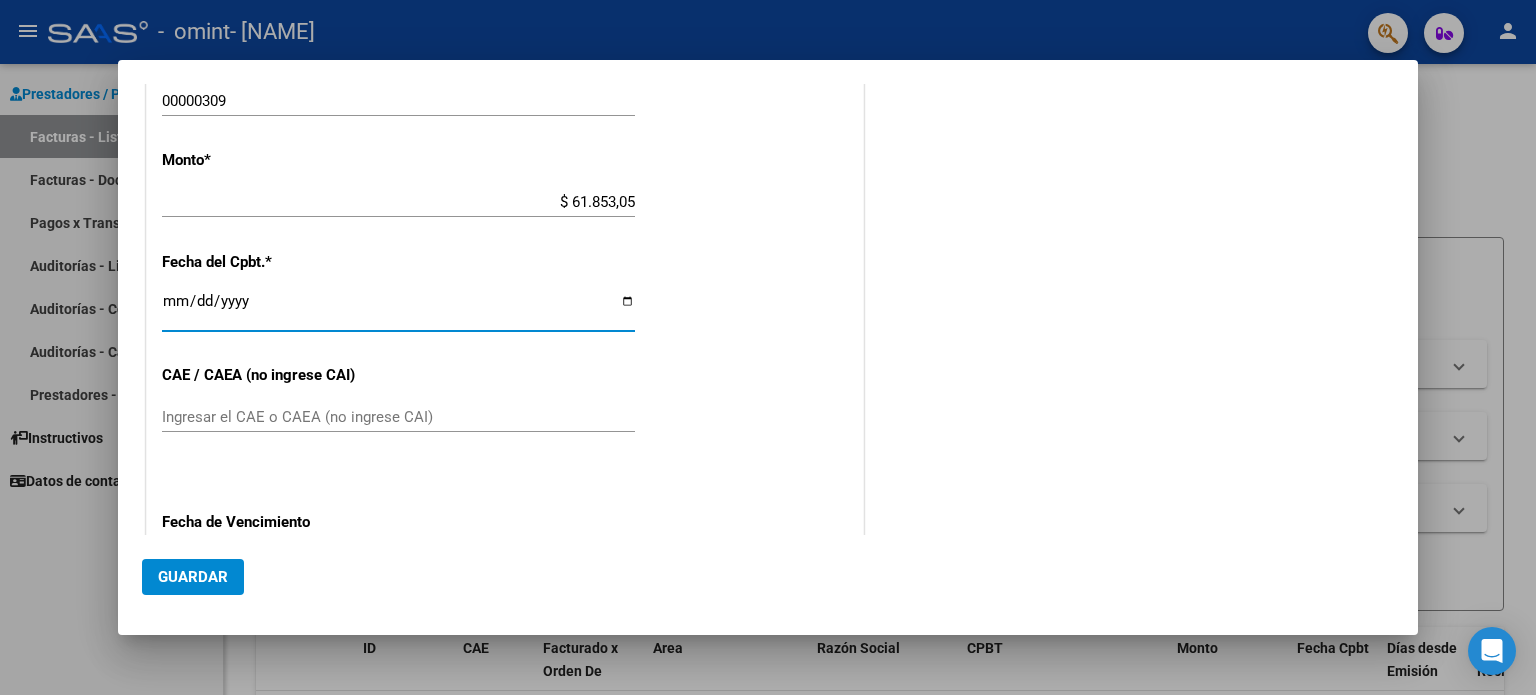 click on "Ingresar la fecha" at bounding box center (398, 309) 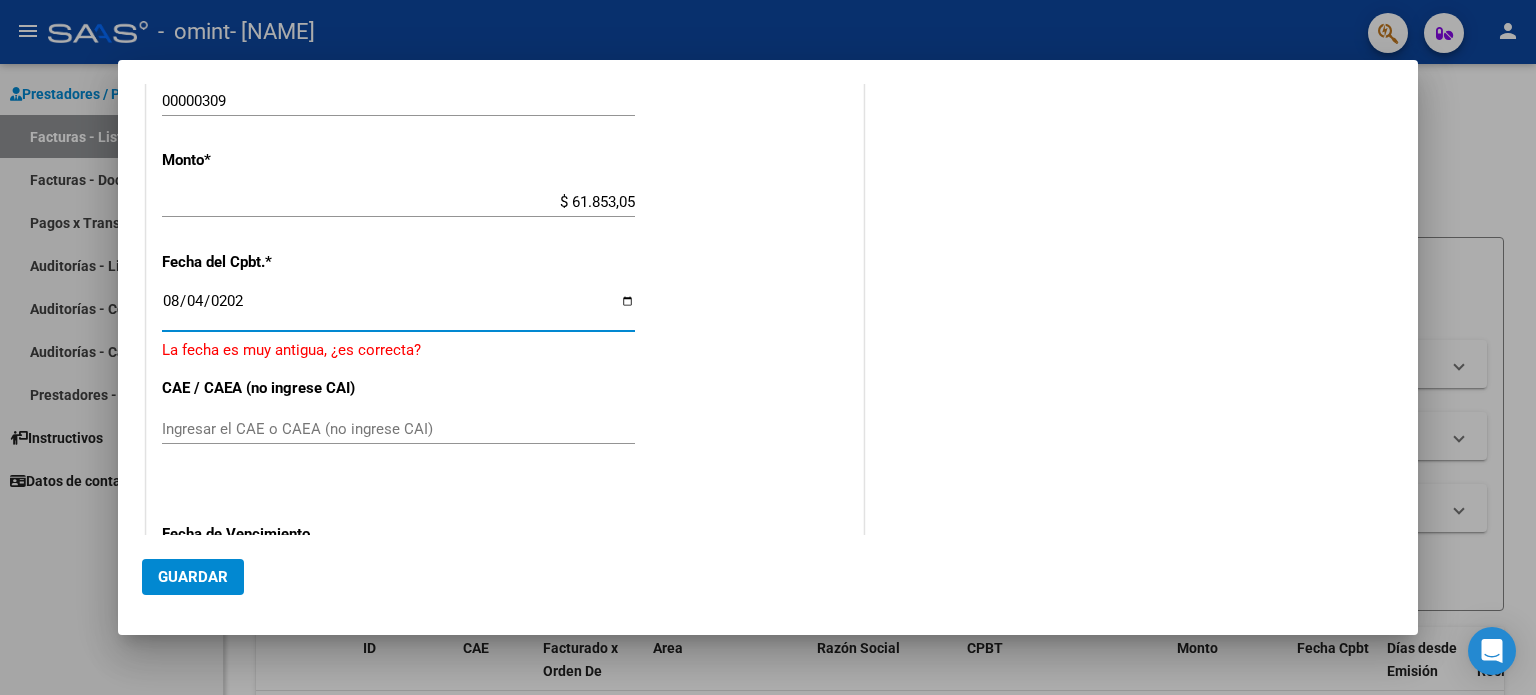 type on "2025-08-04" 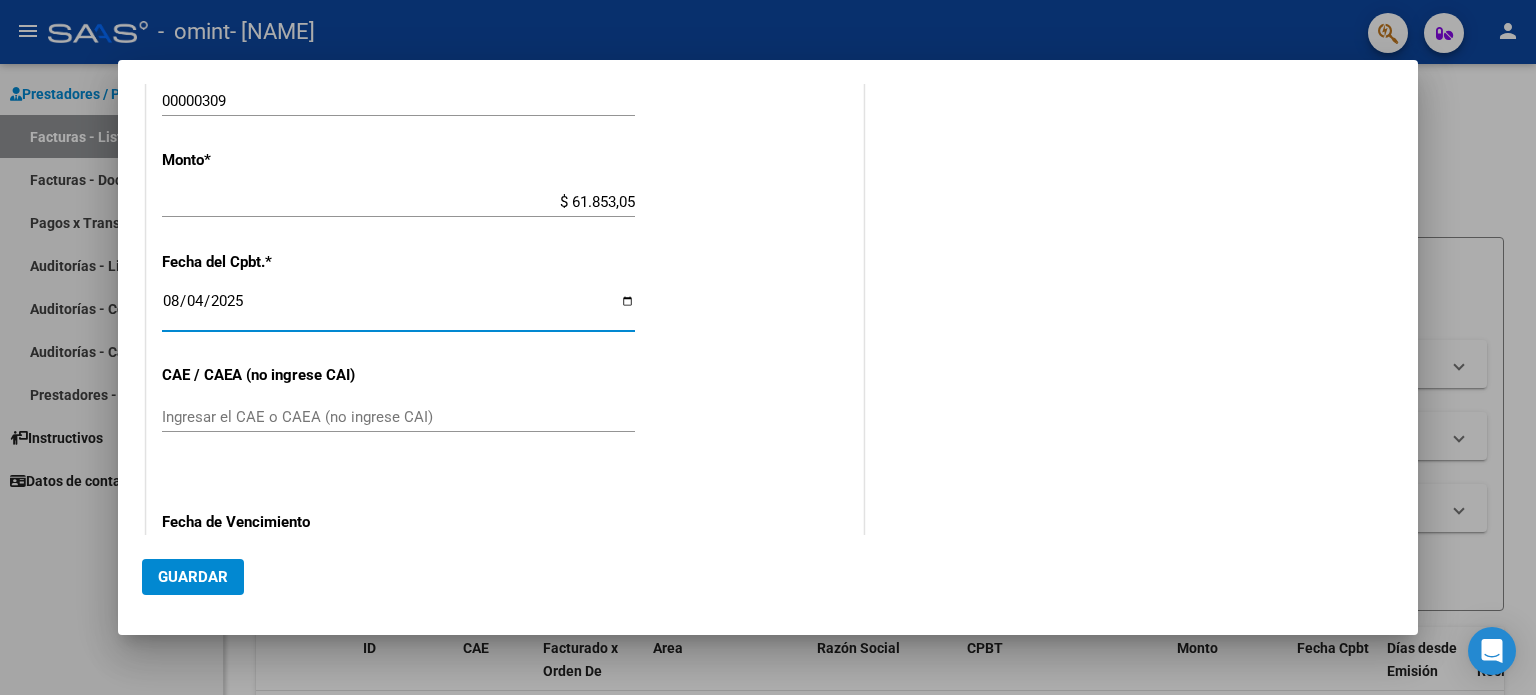click on "Ingresar el CAE o CAEA (no ingrese CAI)" at bounding box center (398, 417) 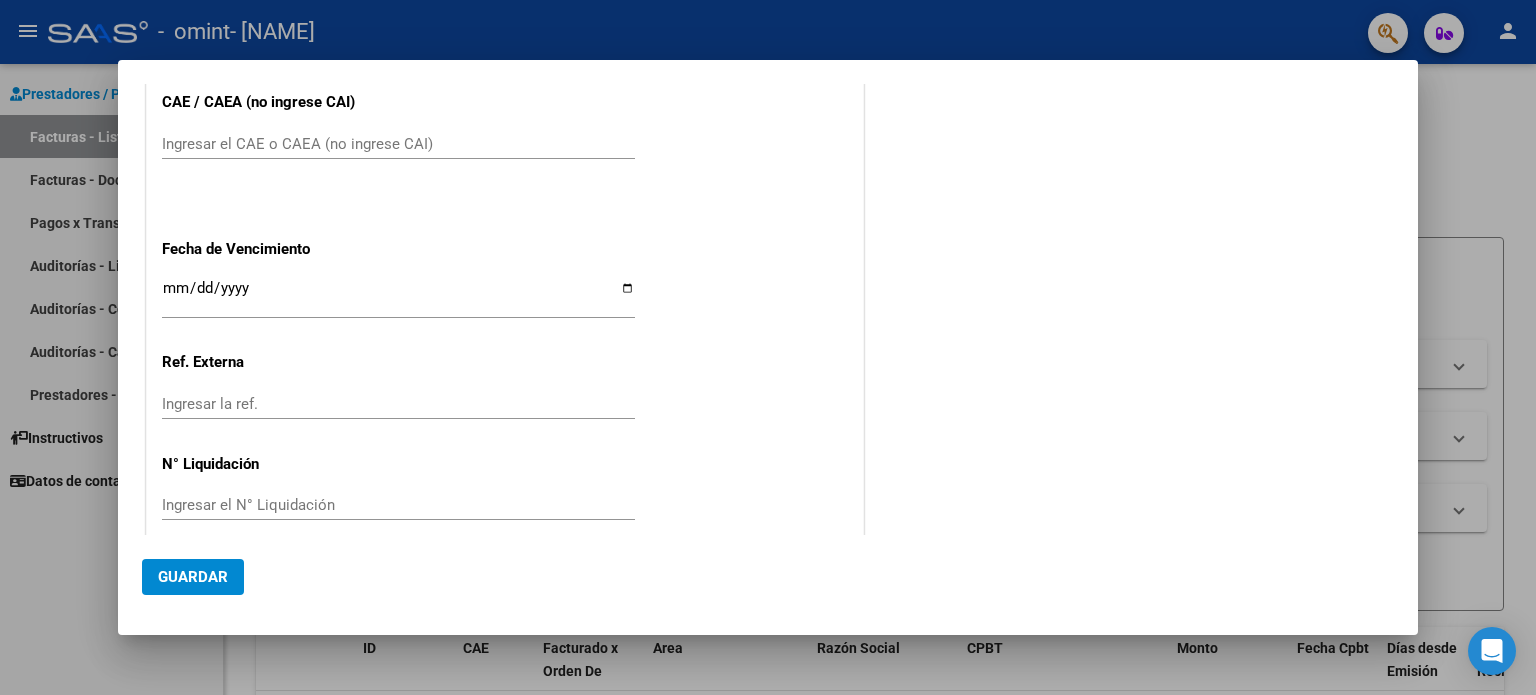 scroll, scrollTop: 961, scrollLeft: 0, axis: vertical 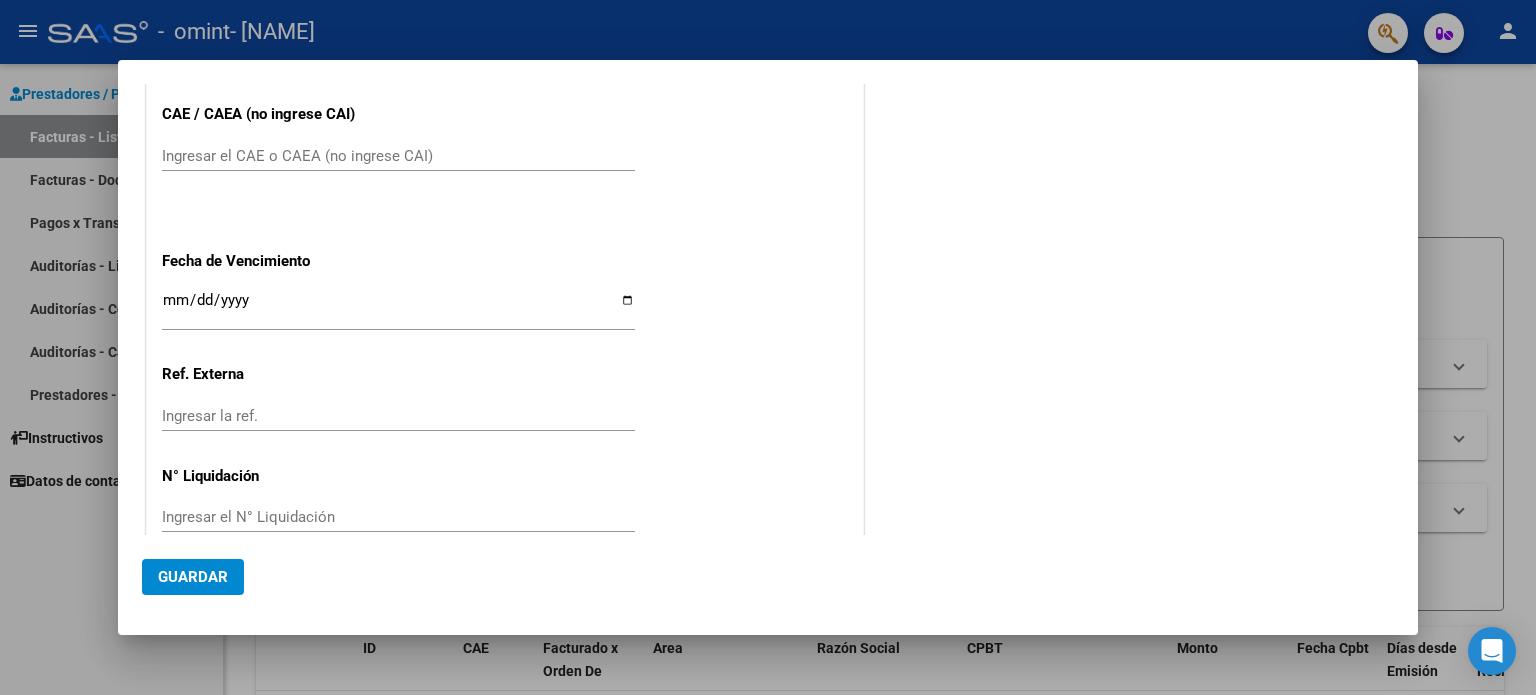 click on "Ingresar el CAE o CAEA (no ingrese CAI)" 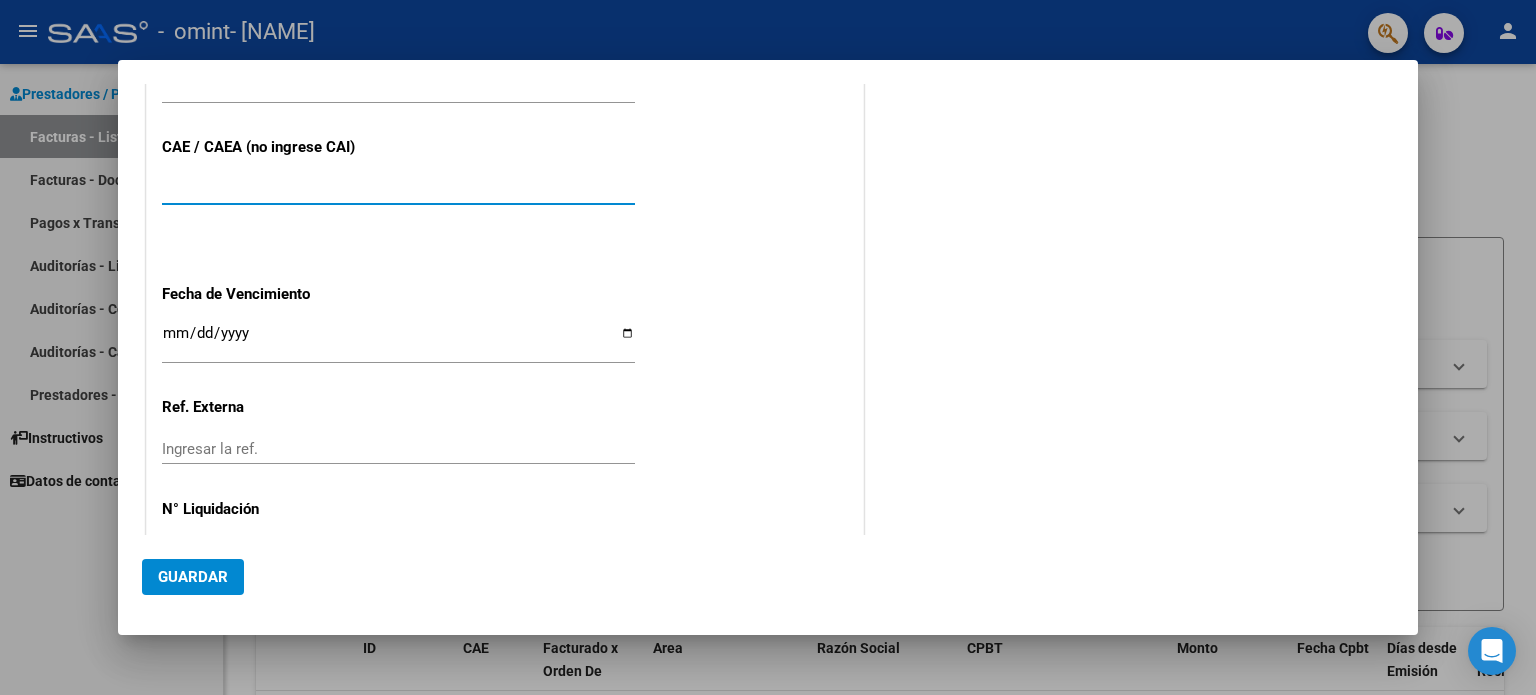 scroll, scrollTop: 928, scrollLeft: 0, axis: vertical 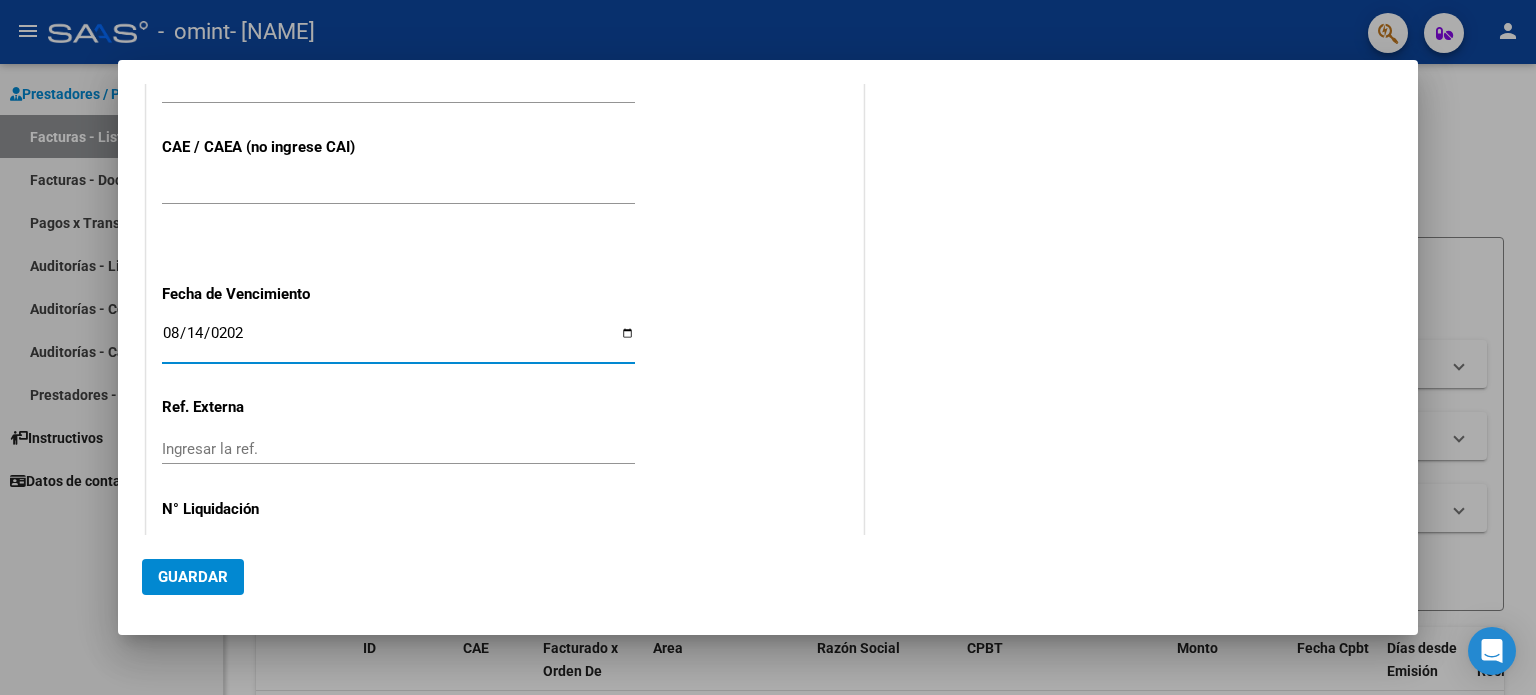 type on "2025-08-14" 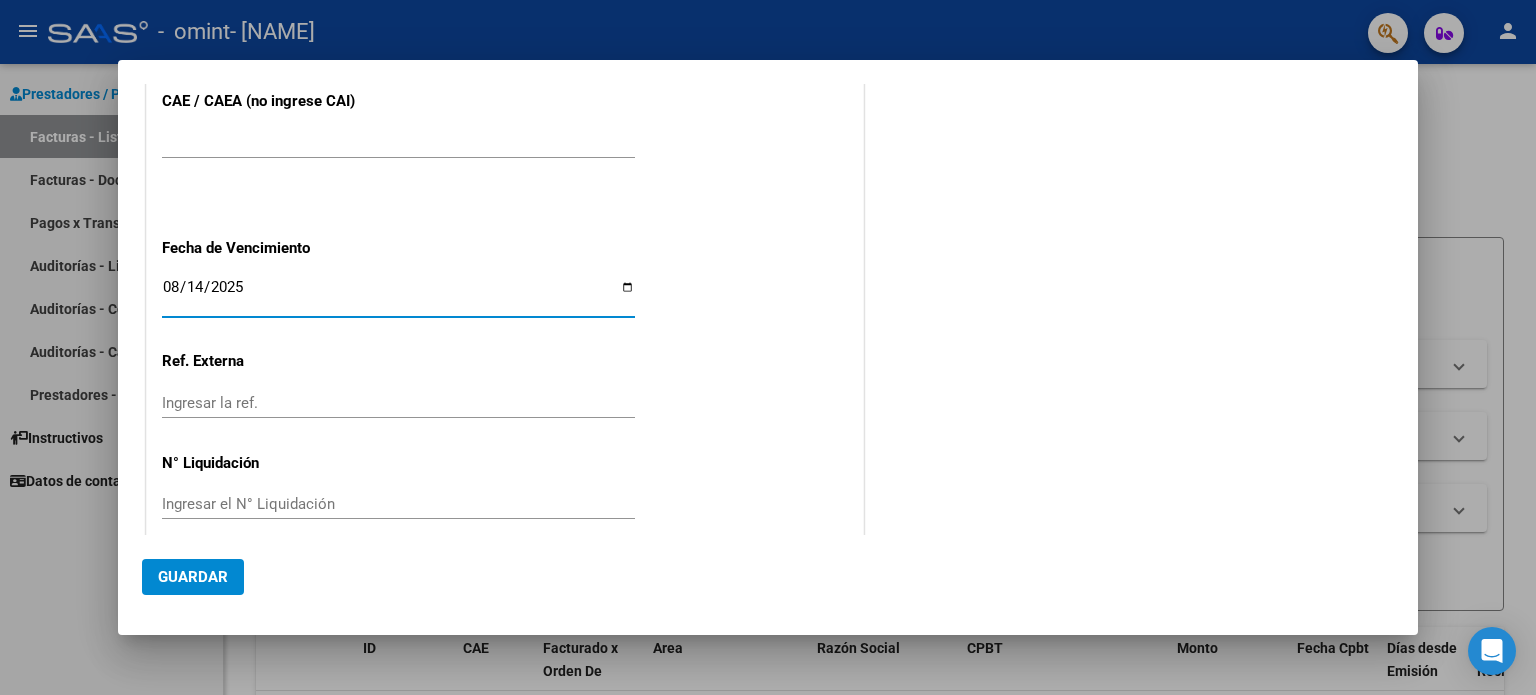 scroll, scrollTop: 995, scrollLeft: 0, axis: vertical 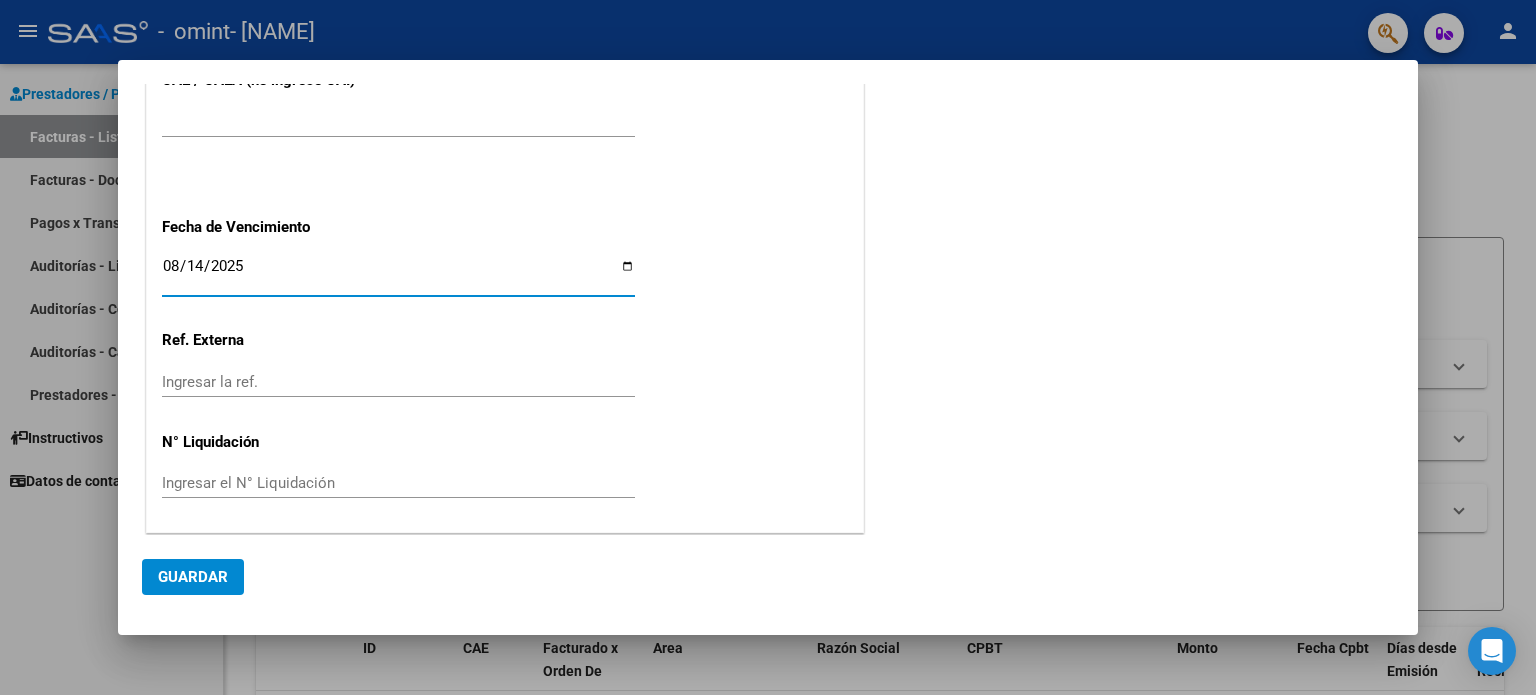 click on "Ingresar la ref." 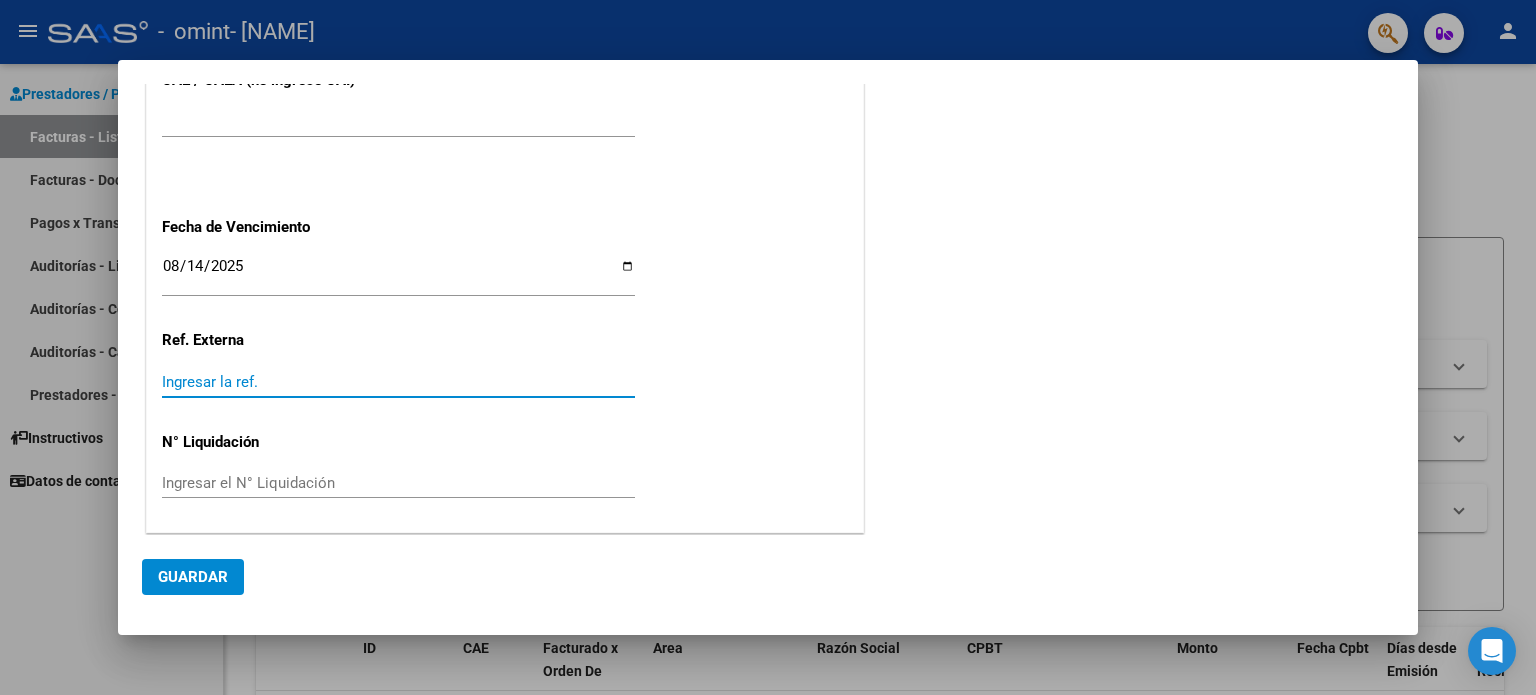 click on "Ingresar el N° Liquidación" at bounding box center [398, 483] 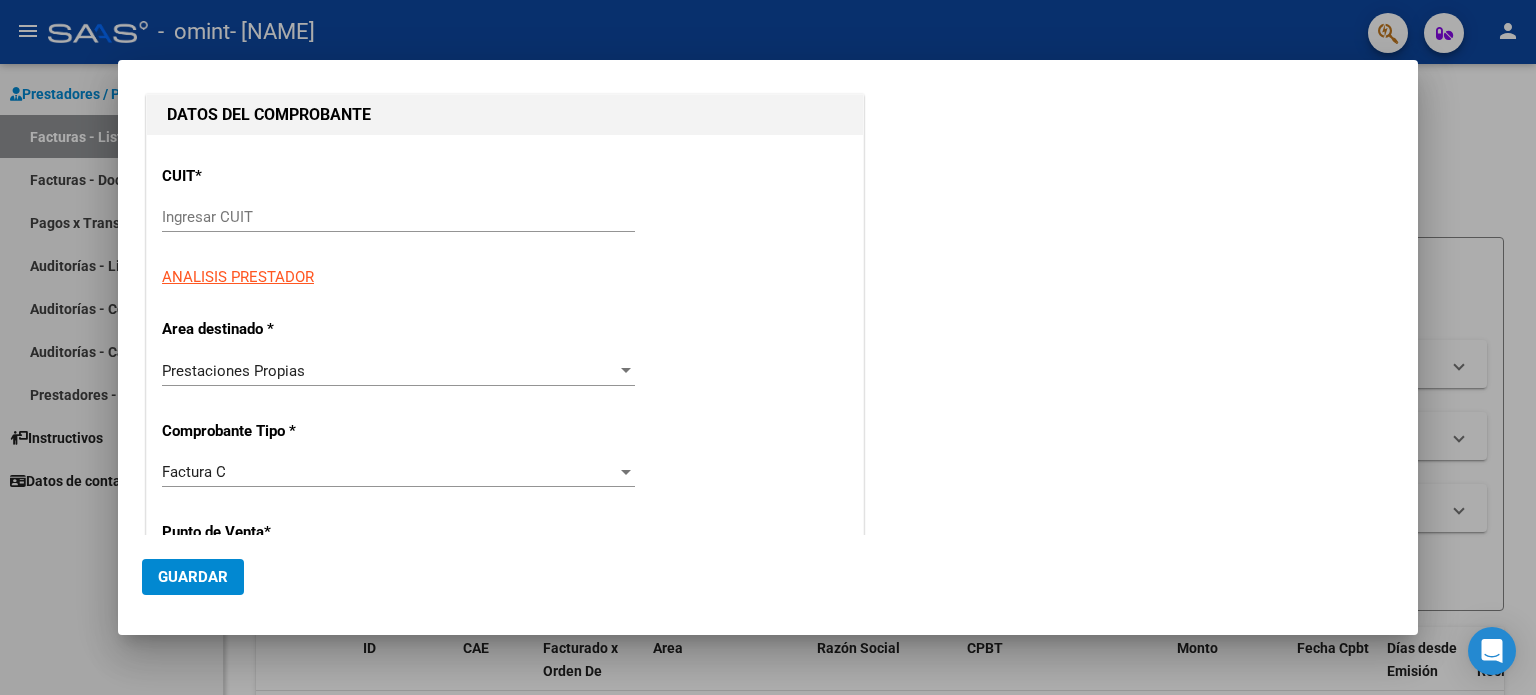 scroll, scrollTop: 0, scrollLeft: 0, axis: both 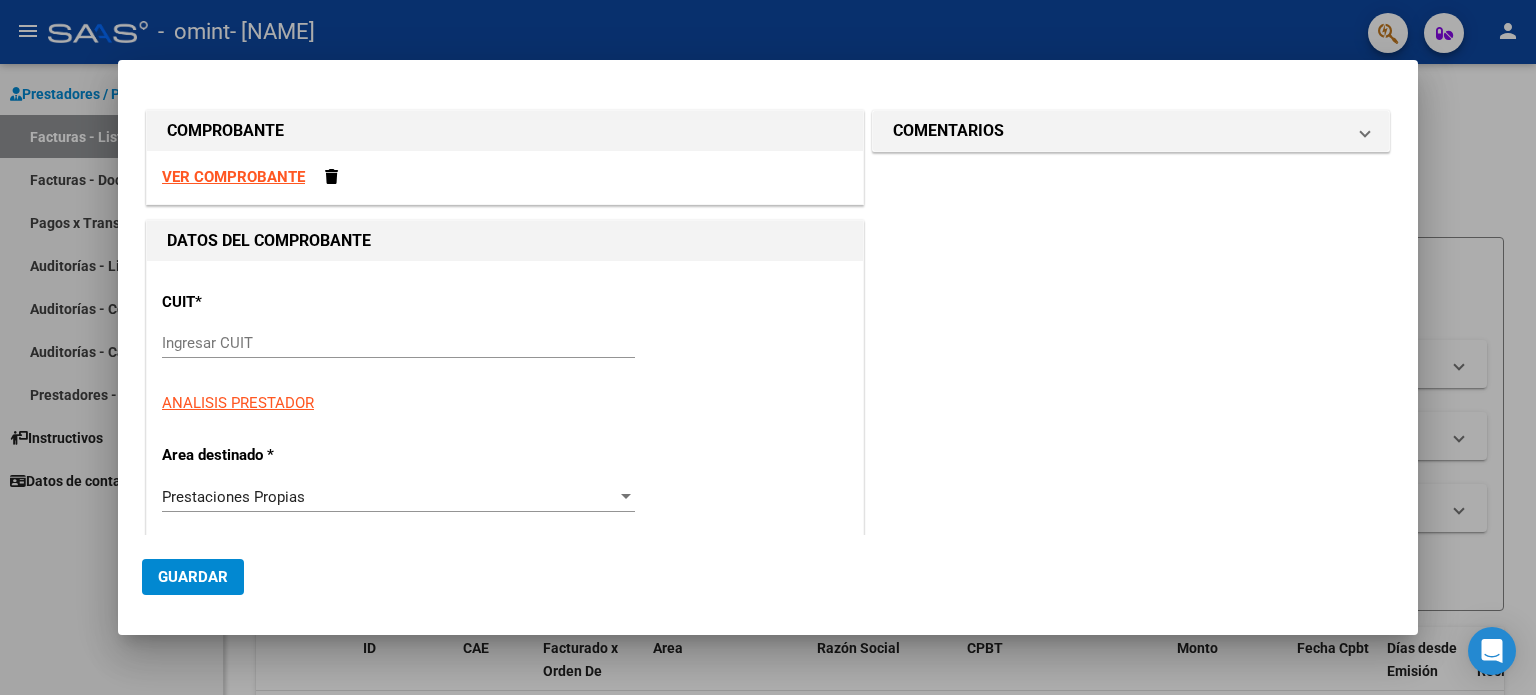 click on "Ingresar CUIT" at bounding box center [398, 343] 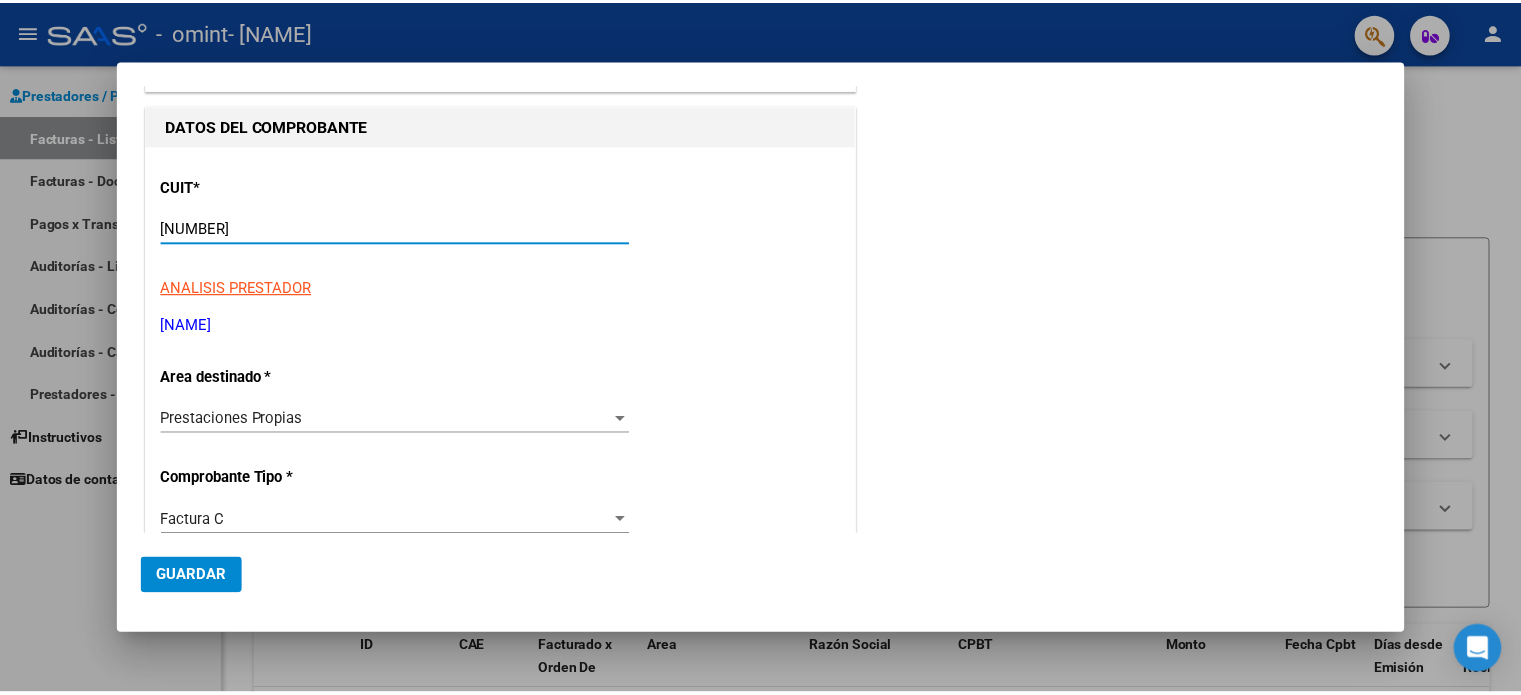 scroll, scrollTop: 0, scrollLeft: 0, axis: both 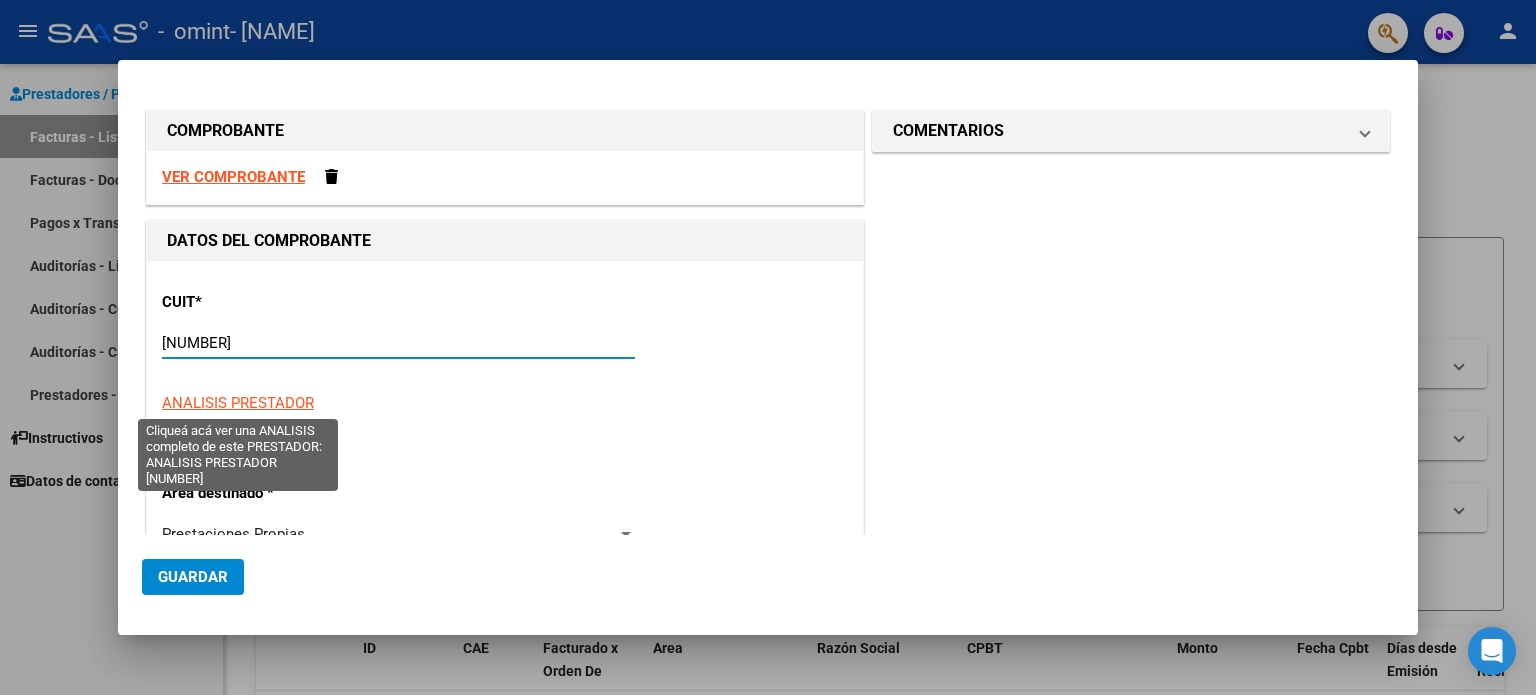 type on "[NUMBER]" 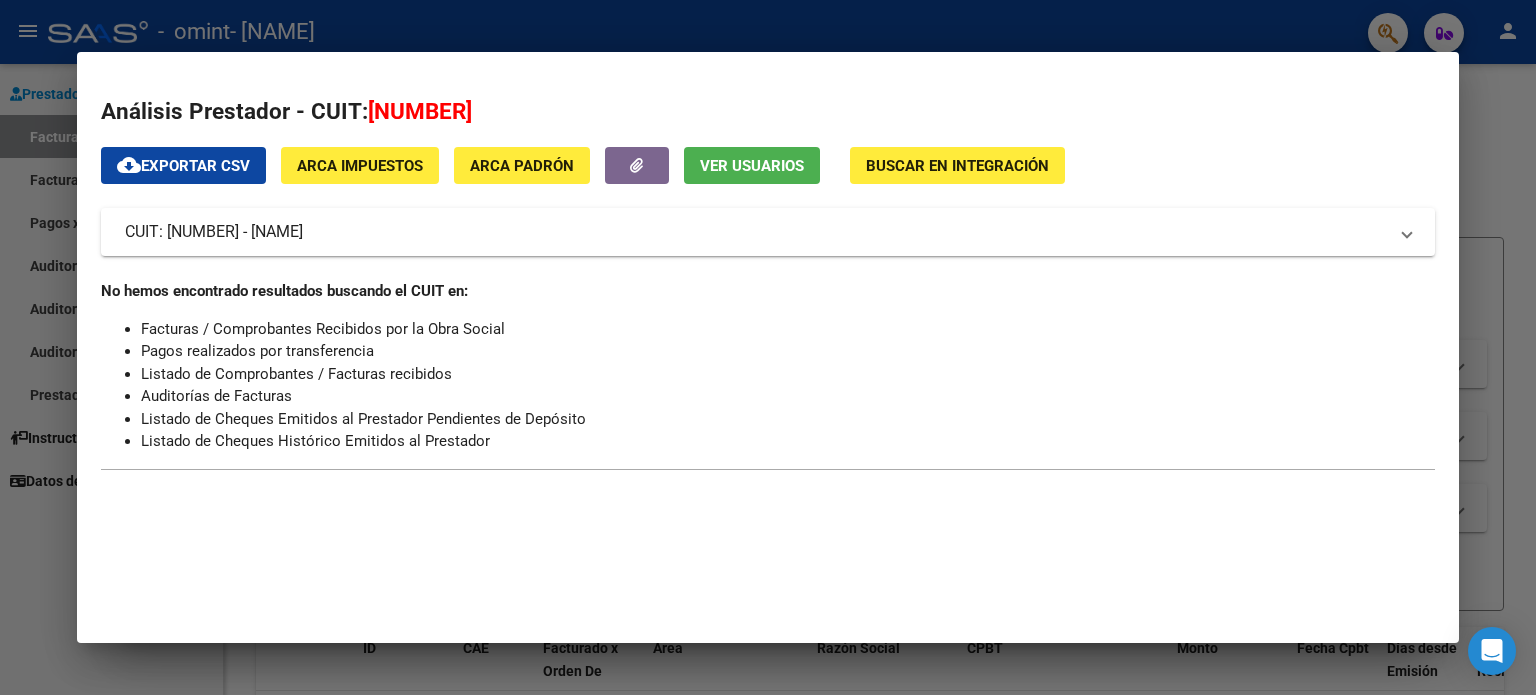 click at bounding box center [768, 347] 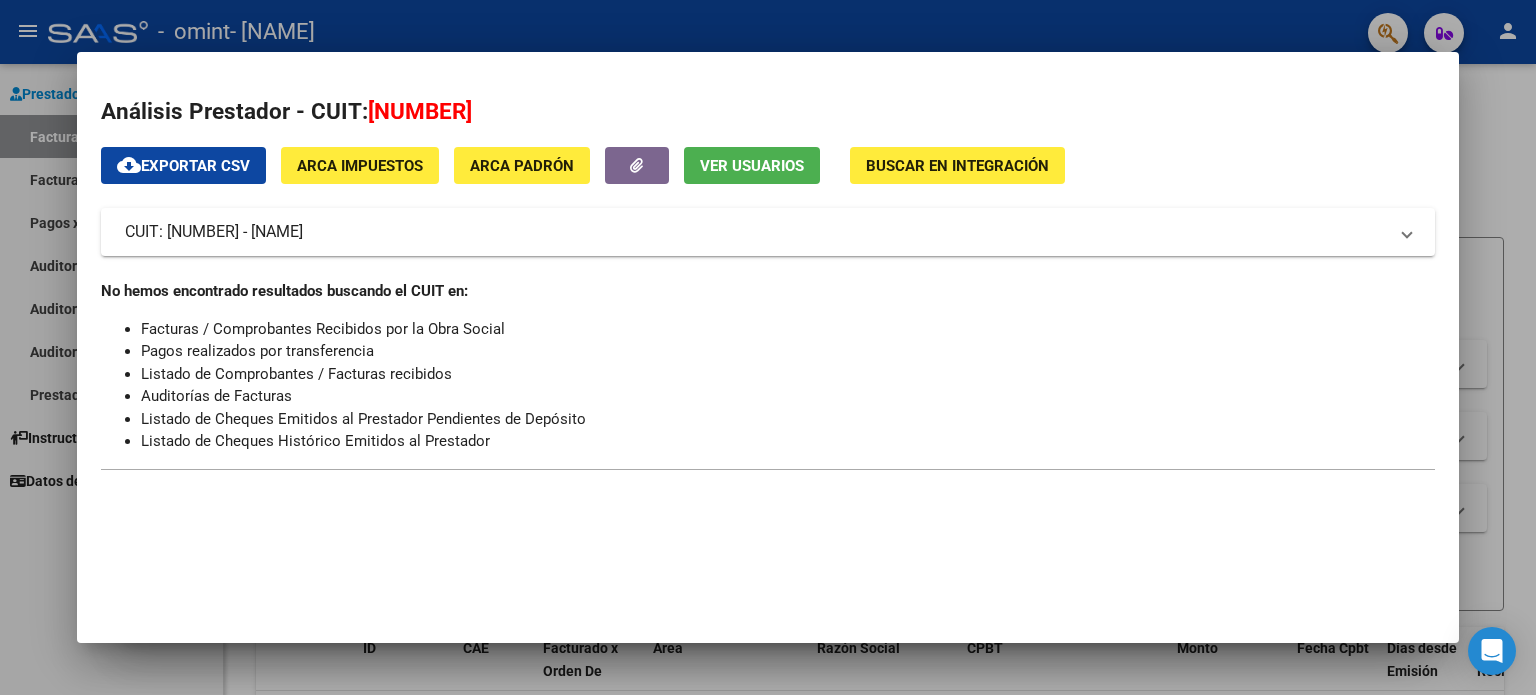 type on "[NUMBER]" 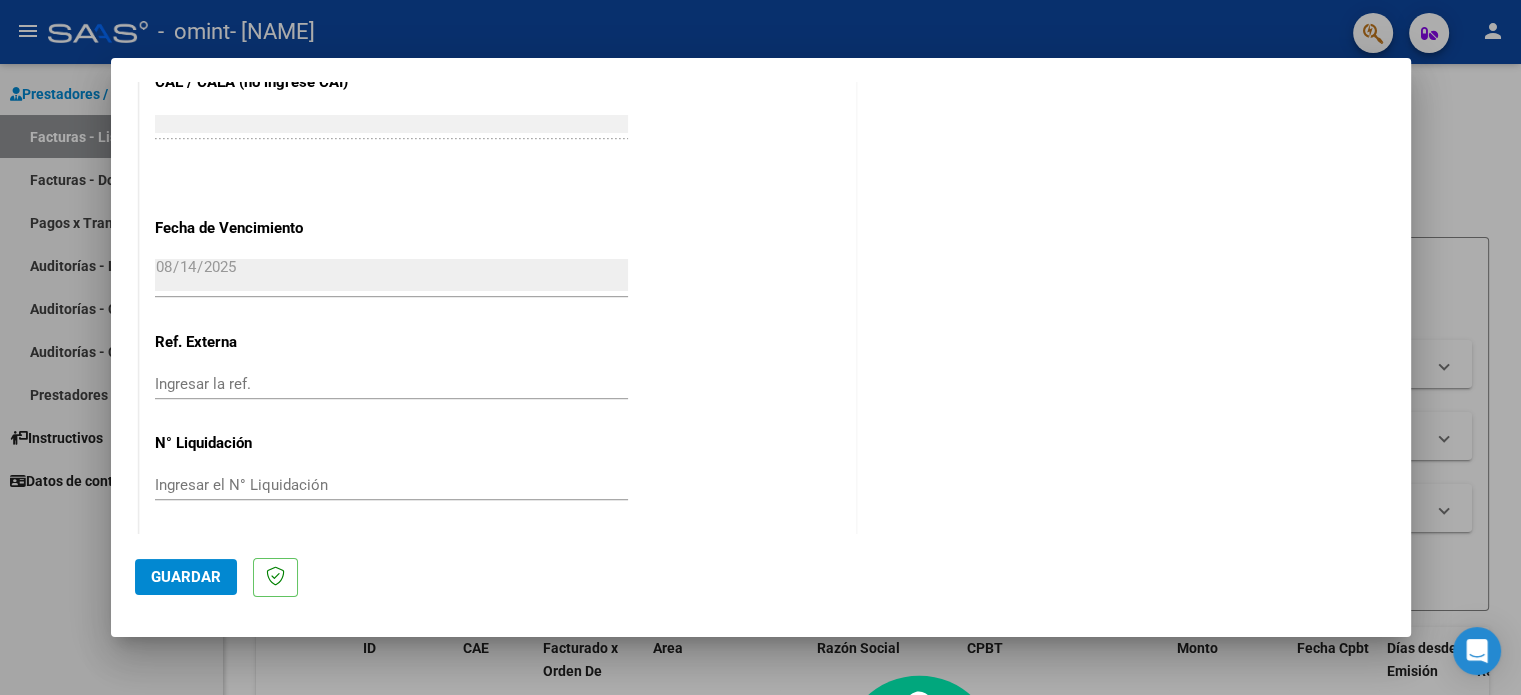 scroll, scrollTop: 1071, scrollLeft: 0, axis: vertical 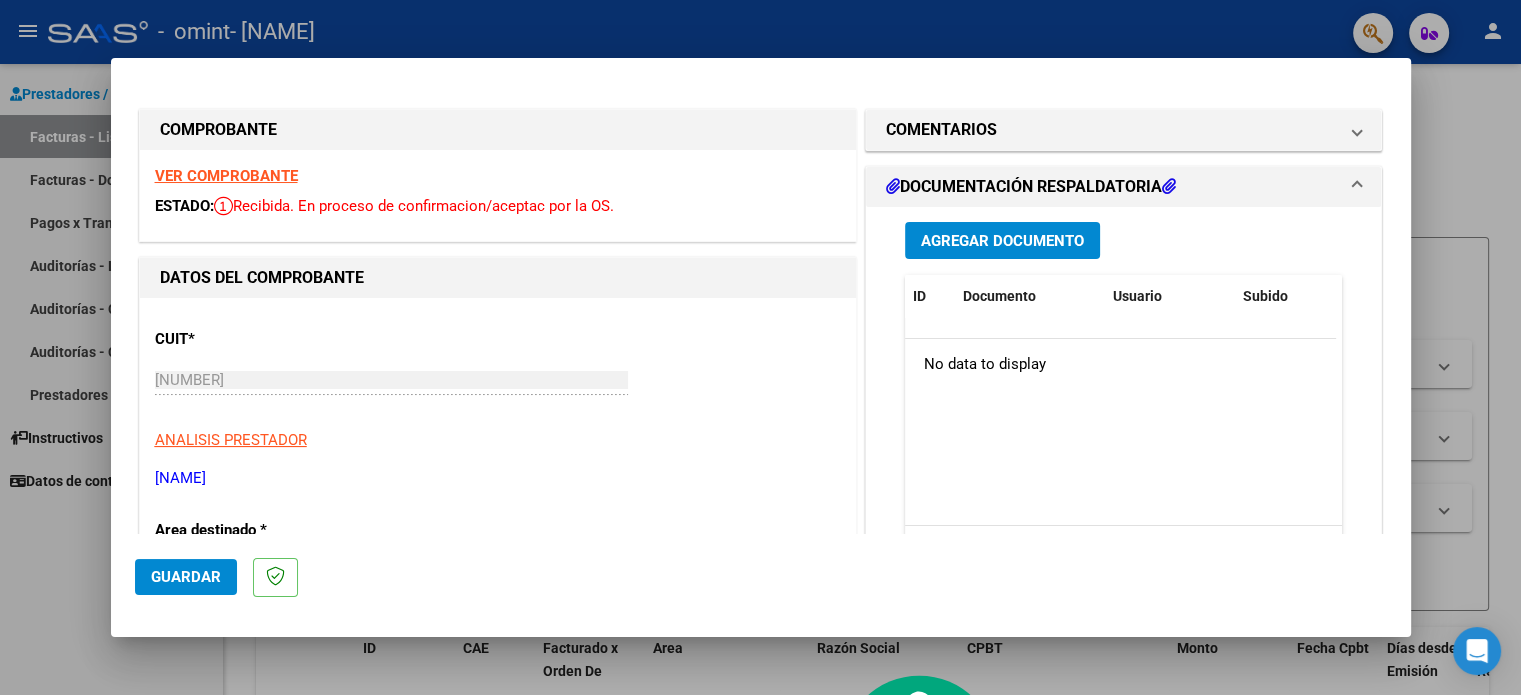 click on "Agregar Documento" at bounding box center (1002, 241) 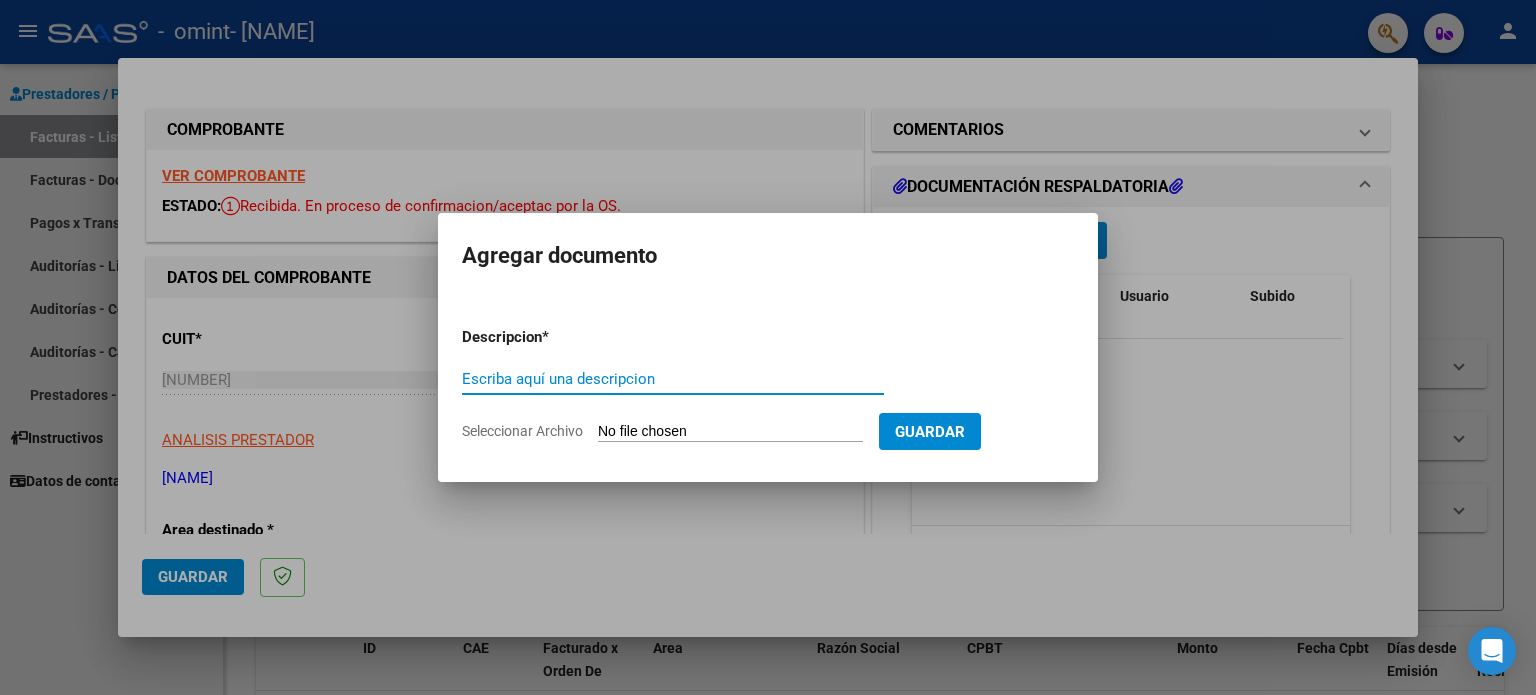 click on "Escriba aquí una descripcion" at bounding box center (673, 379) 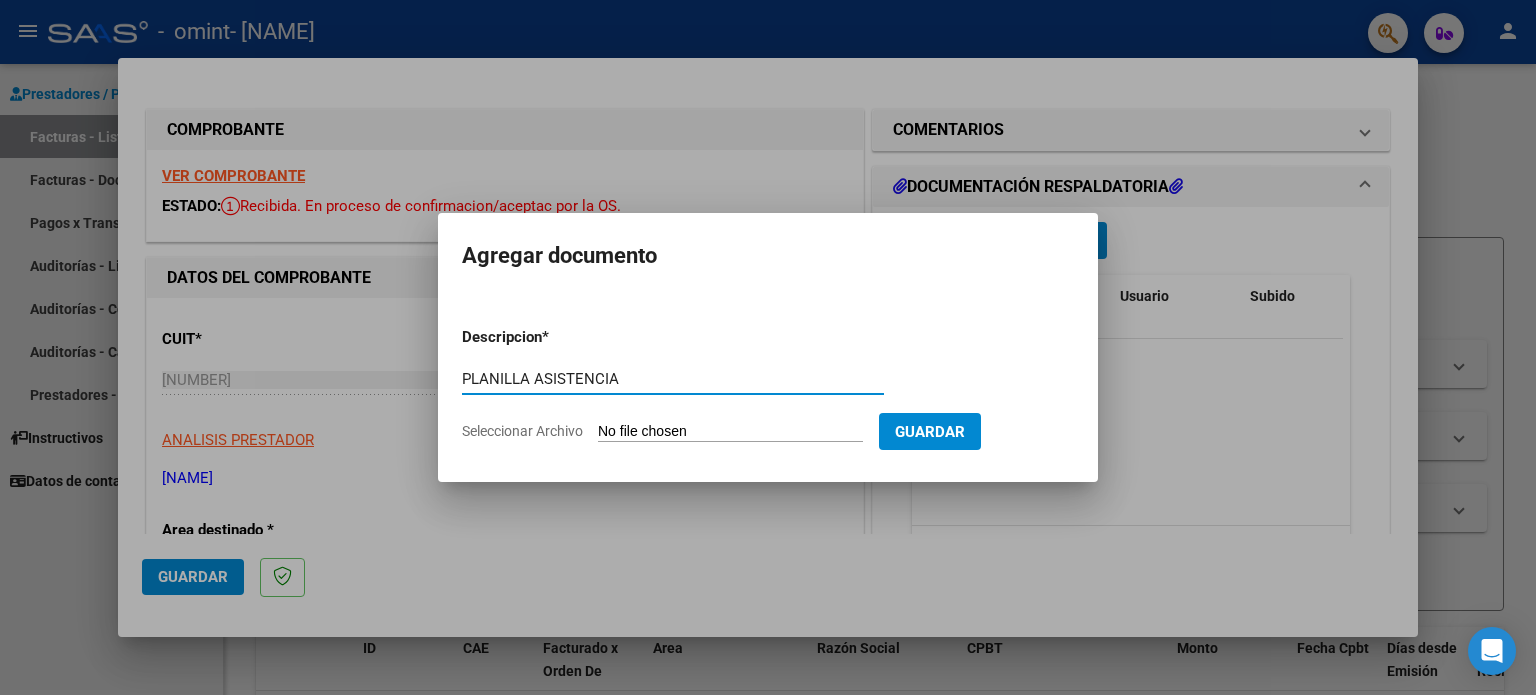 type on "PLANILLA ASISTENCIA" 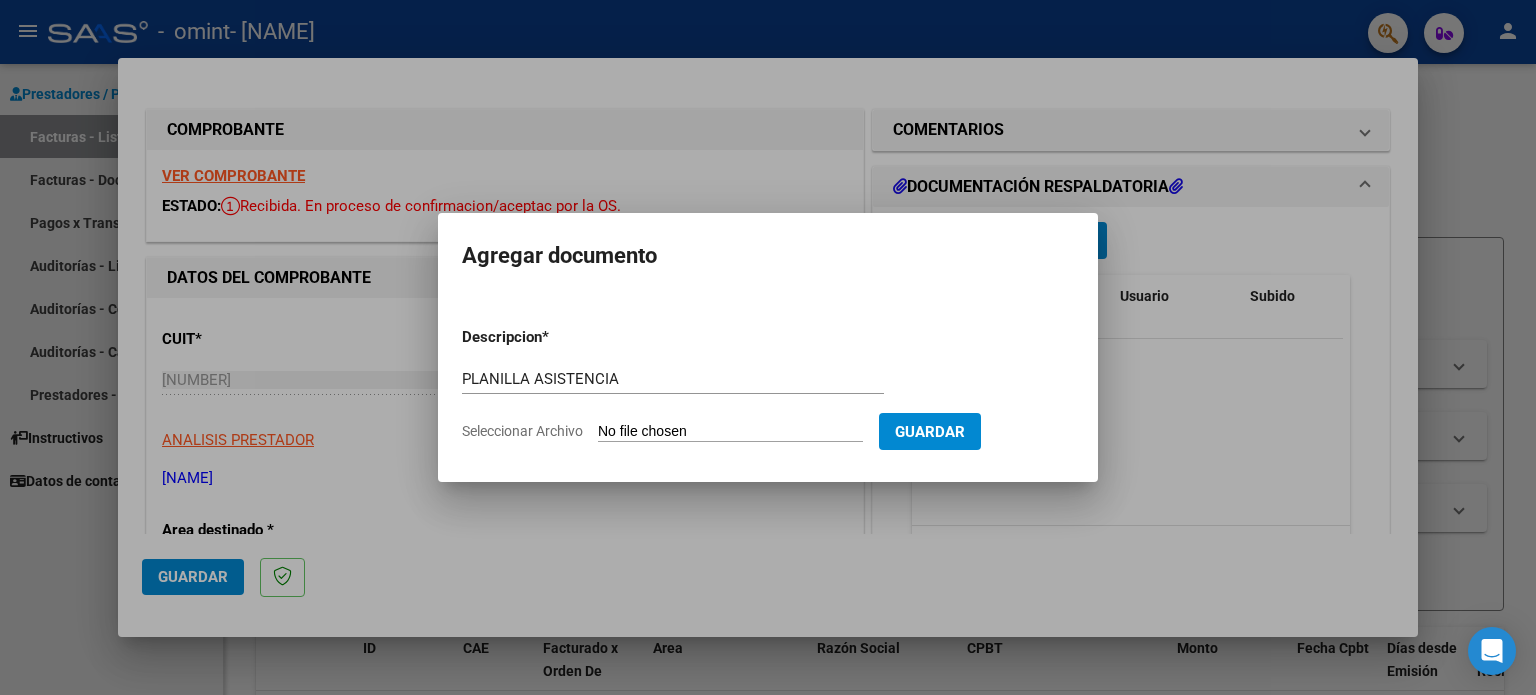 click on "Seleccionar Archivo" at bounding box center [730, 432] 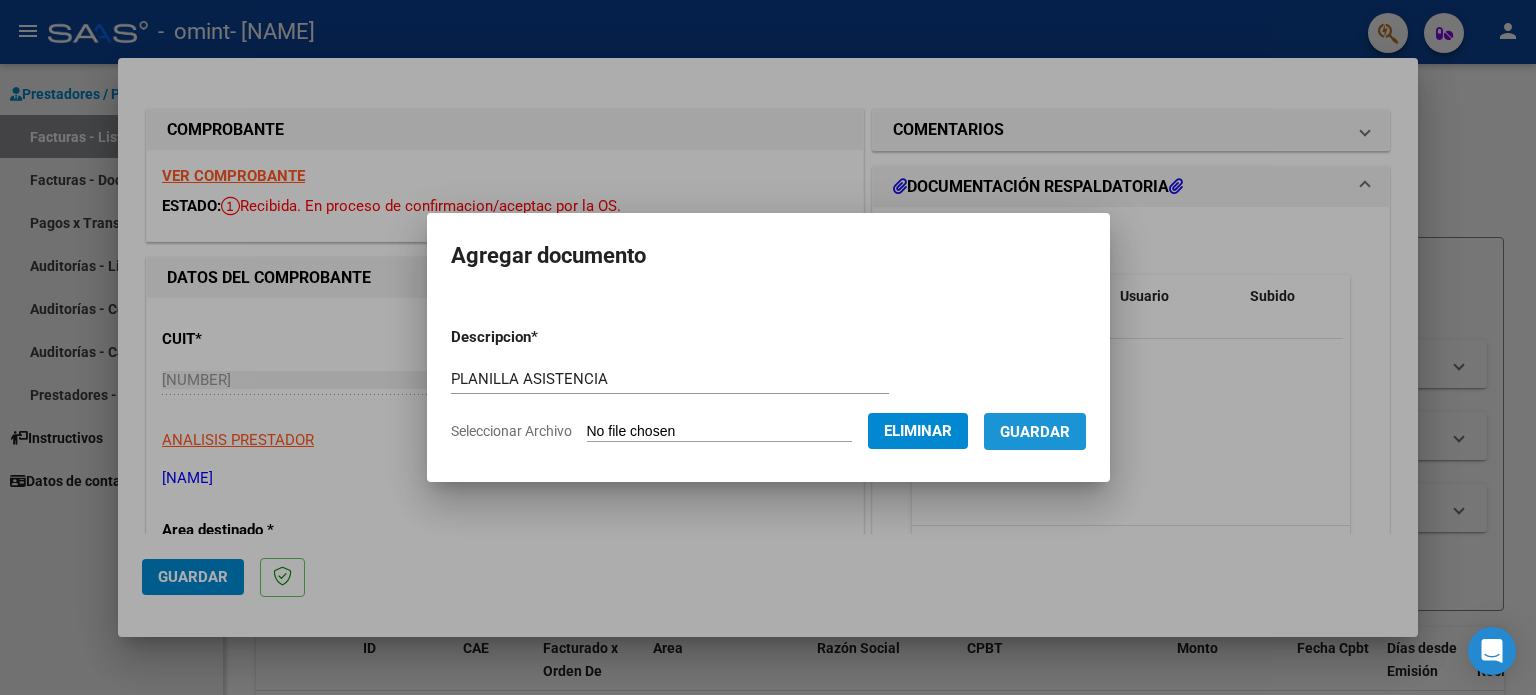 click on "Guardar" at bounding box center [1035, 431] 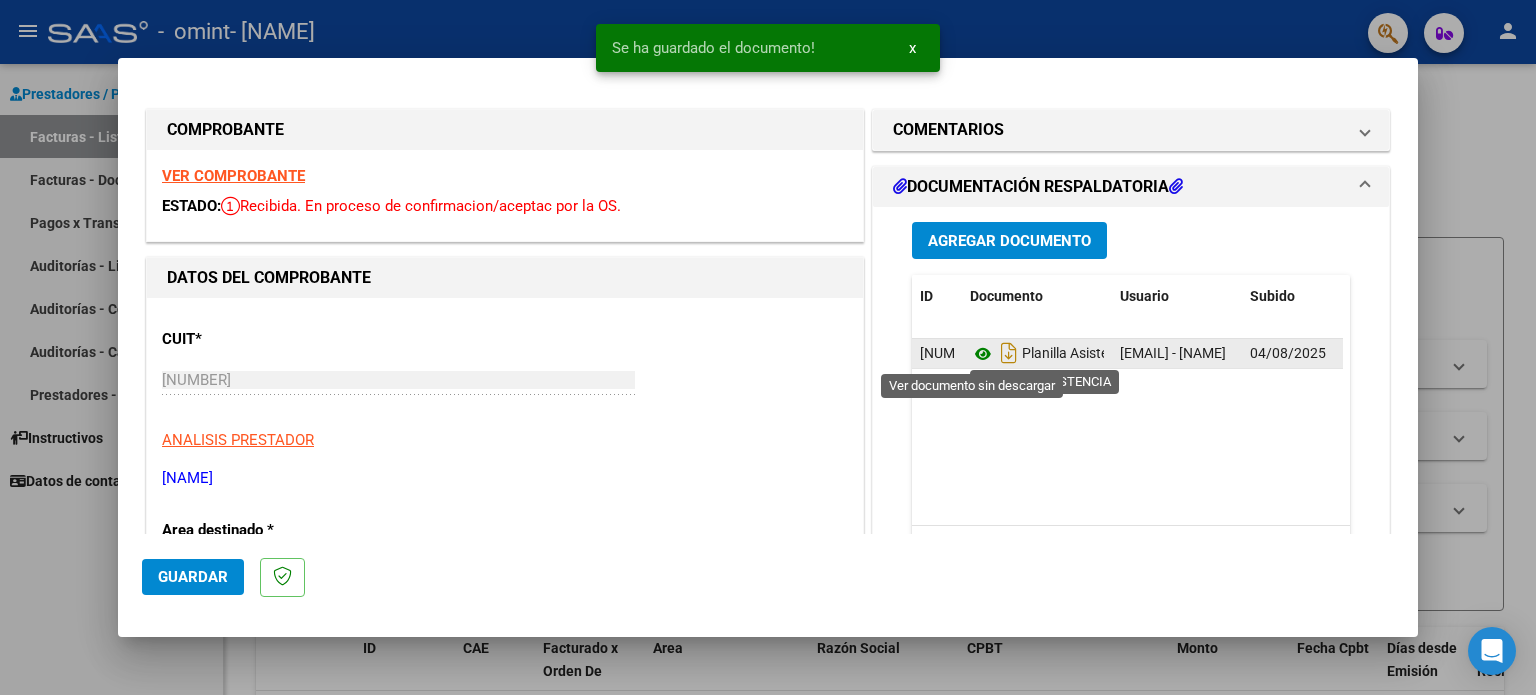 click 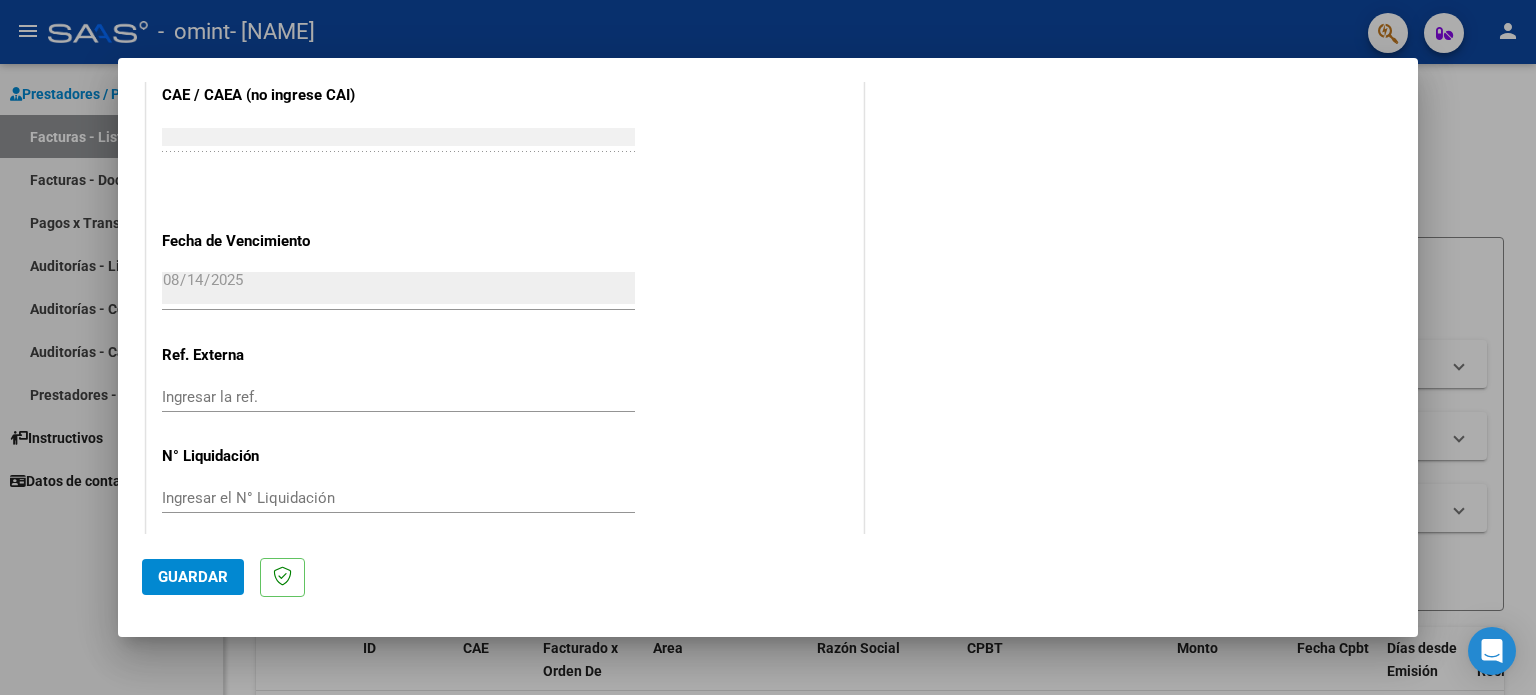 scroll, scrollTop: 1071, scrollLeft: 0, axis: vertical 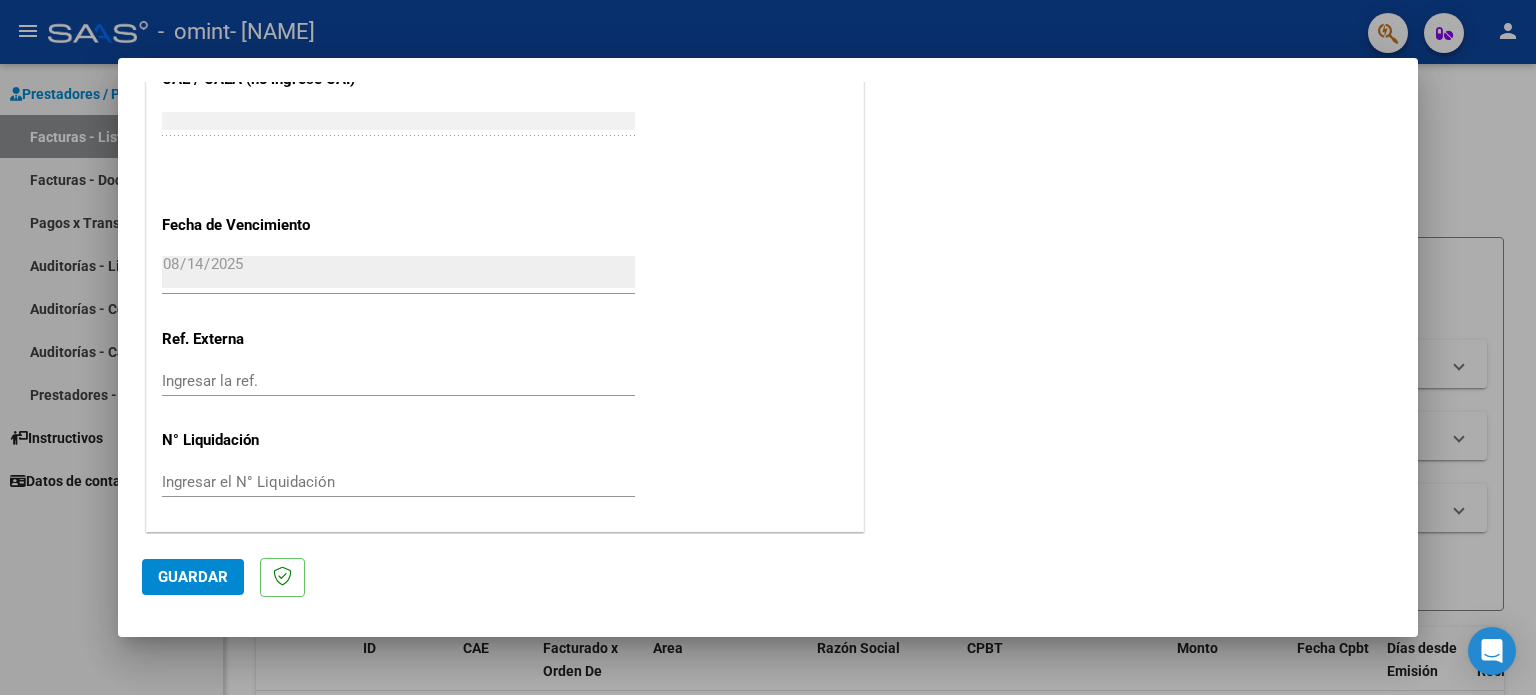 click on "Guardar" 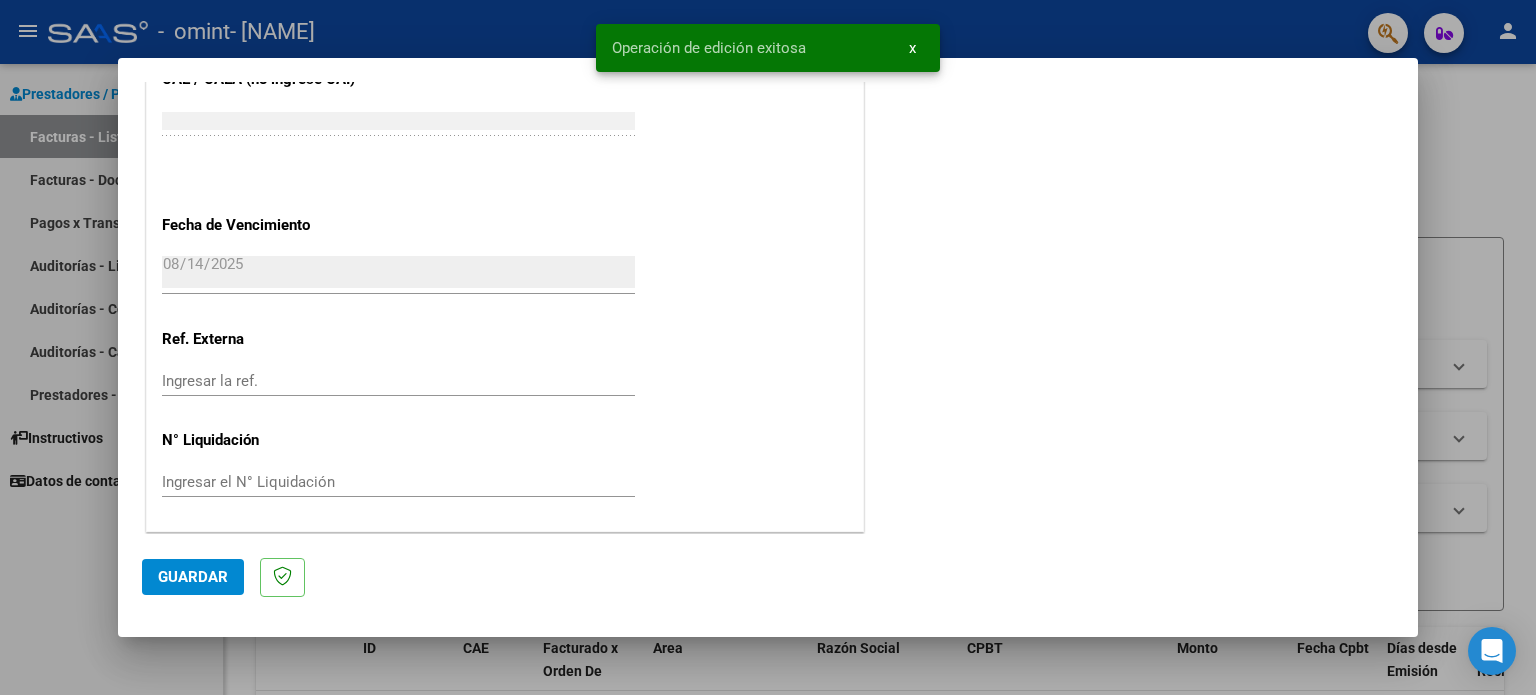 click on "x" at bounding box center (912, 48) 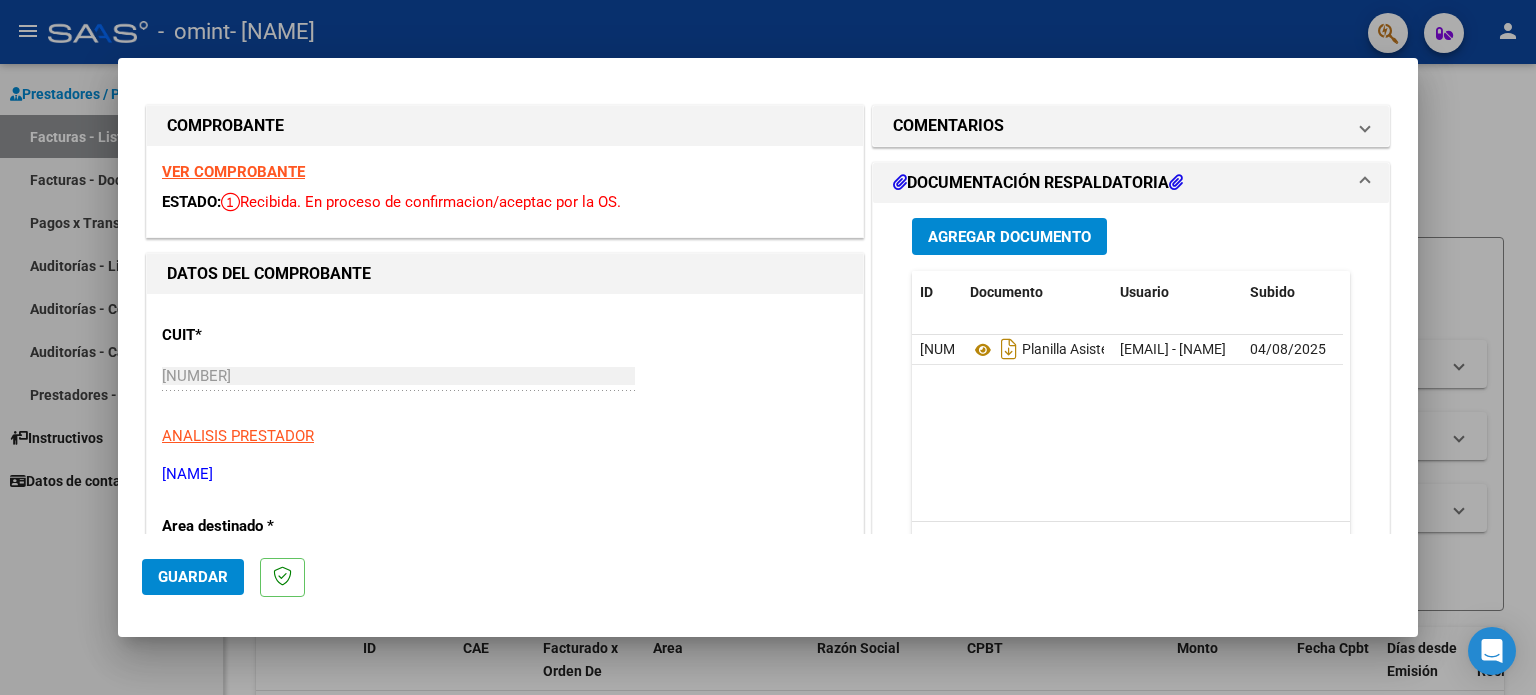 scroll, scrollTop: 0, scrollLeft: 0, axis: both 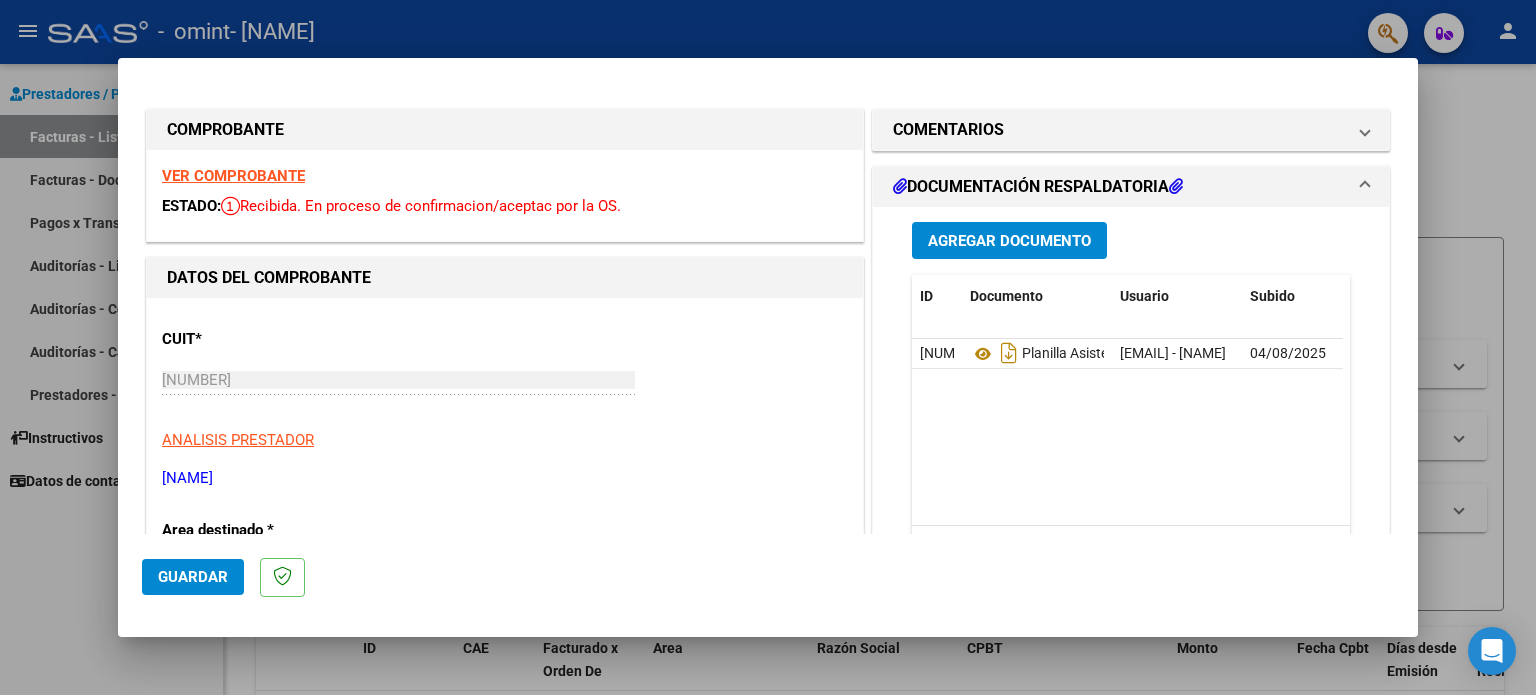 click at bounding box center [768, 347] 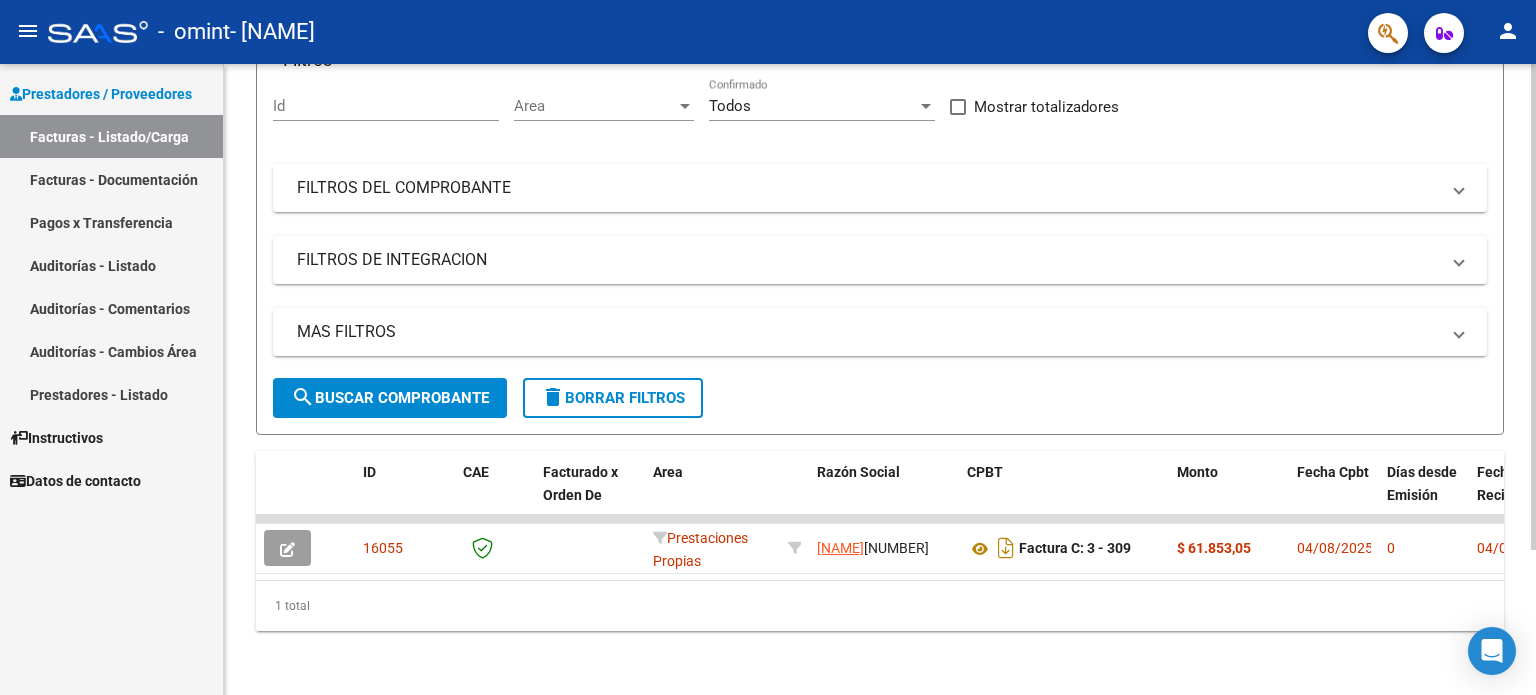 scroll, scrollTop: 188, scrollLeft: 0, axis: vertical 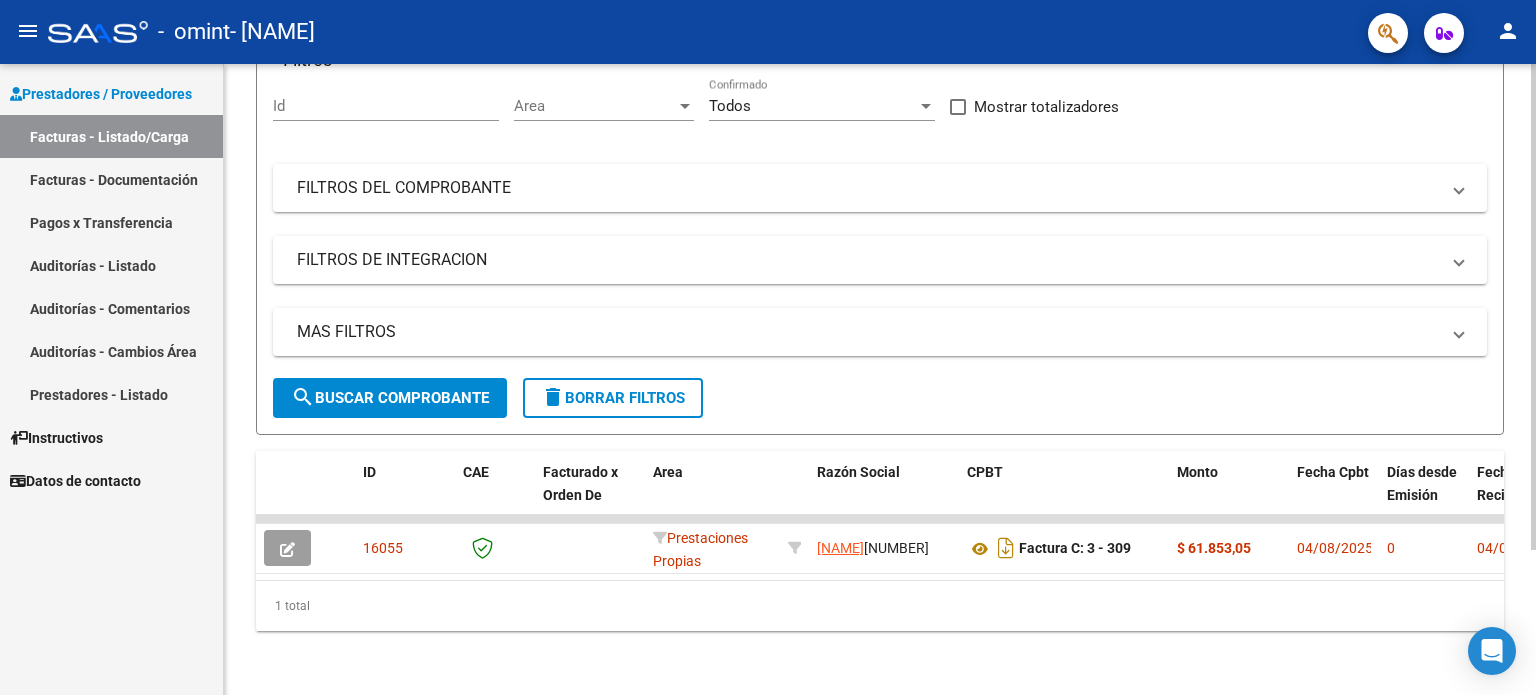 click on "16055  Prestaciones Propias [NAME]    [NUMBER]   Factura C: 3 - 309  $ 61.853,05 04/08/2025 0 04/08/2025  -     14/08/2025       04/08/2025 [NAME] [EMAIL]" 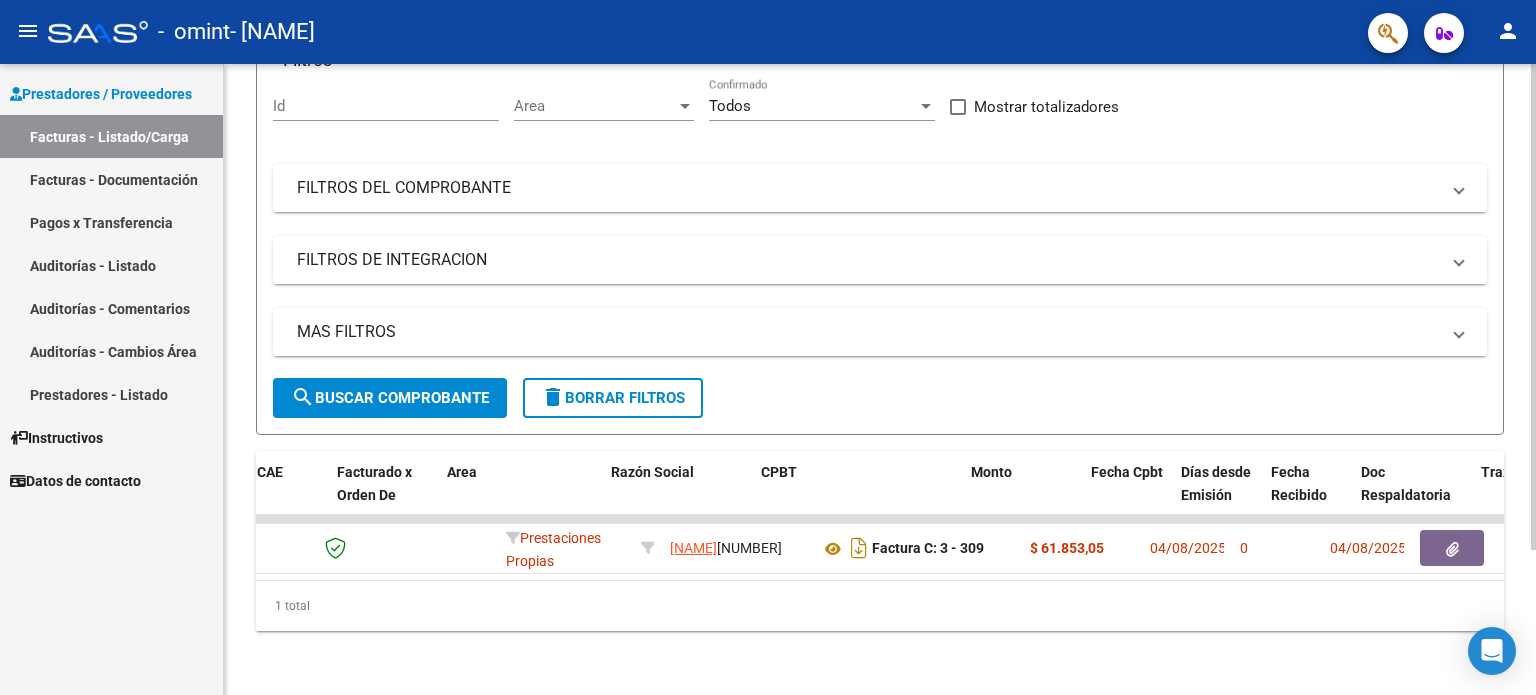 scroll, scrollTop: 0, scrollLeft: 253, axis: horizontal 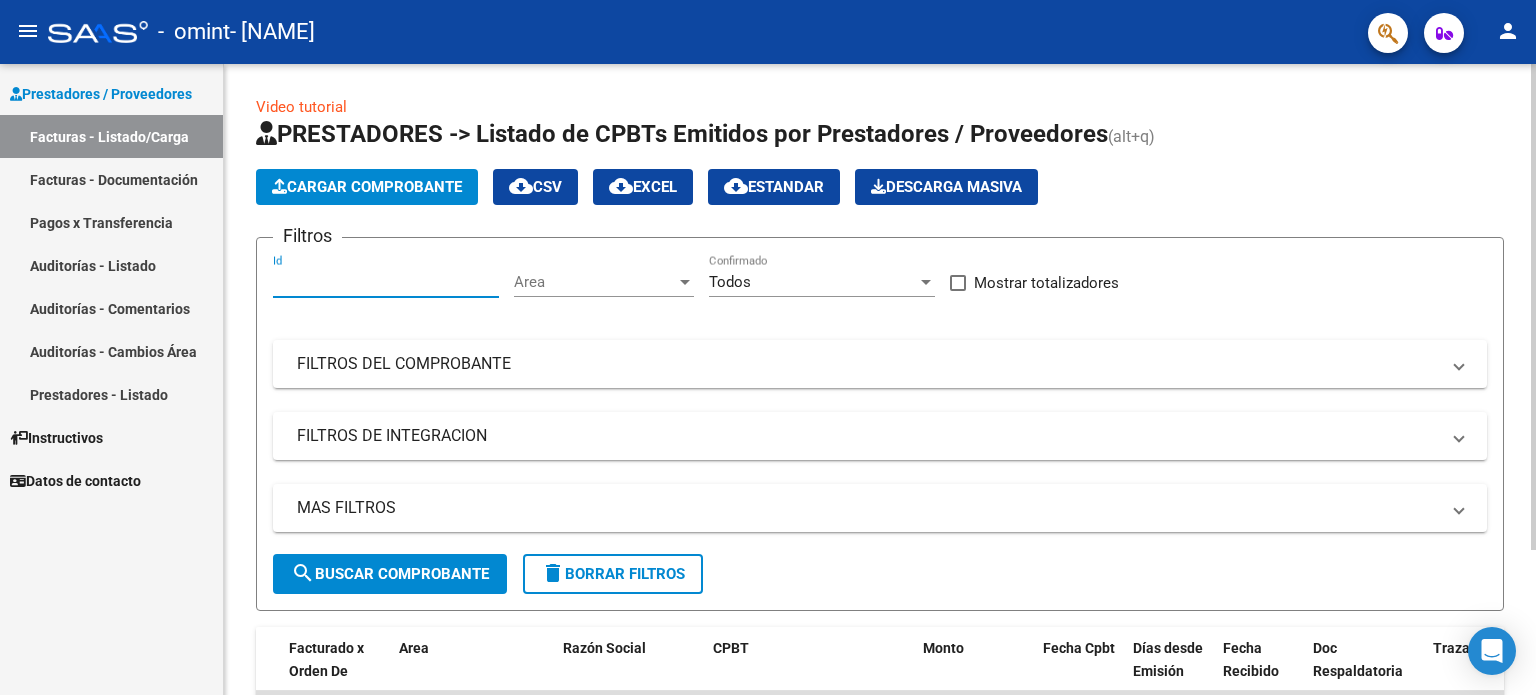 click on "Id" at bounding box center [386, 282] 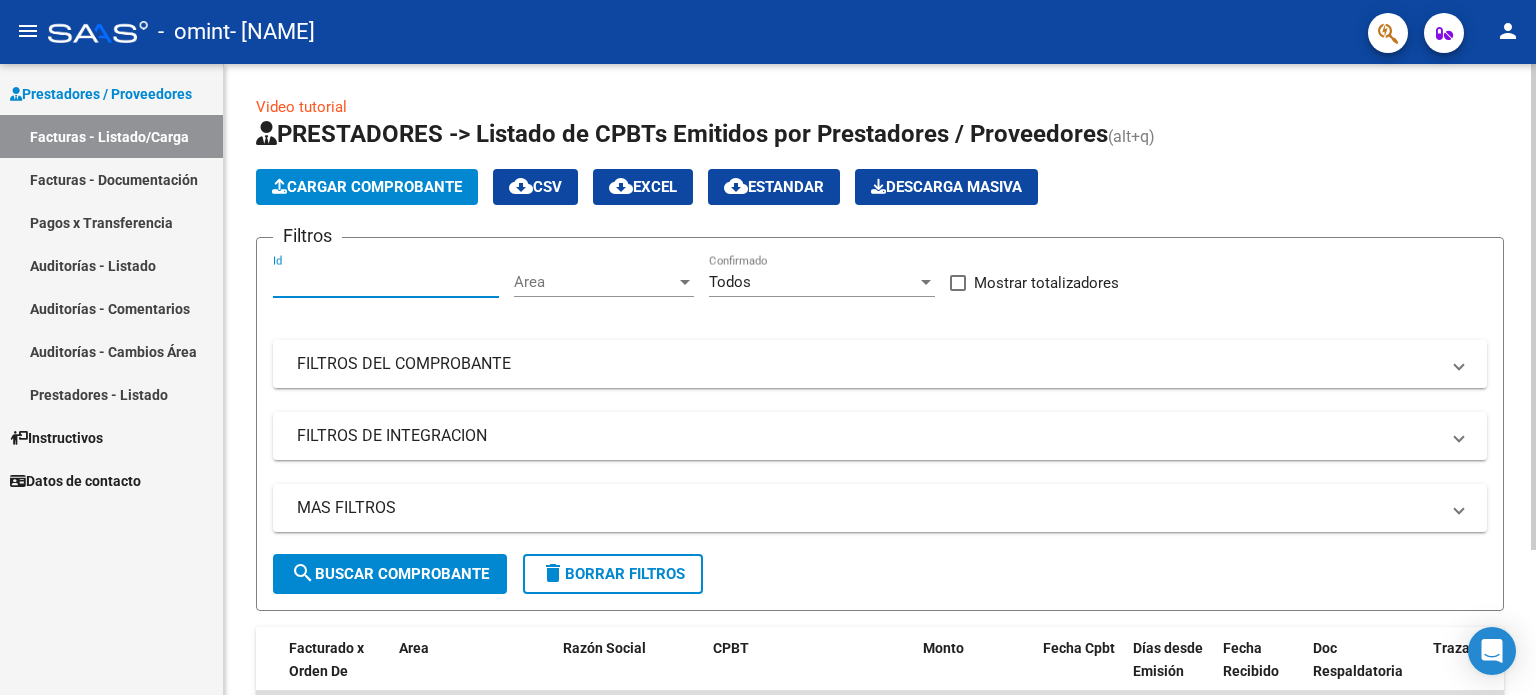 click on "FILTROS DEL COMPROBANTE" at bounding box center (868, 364) 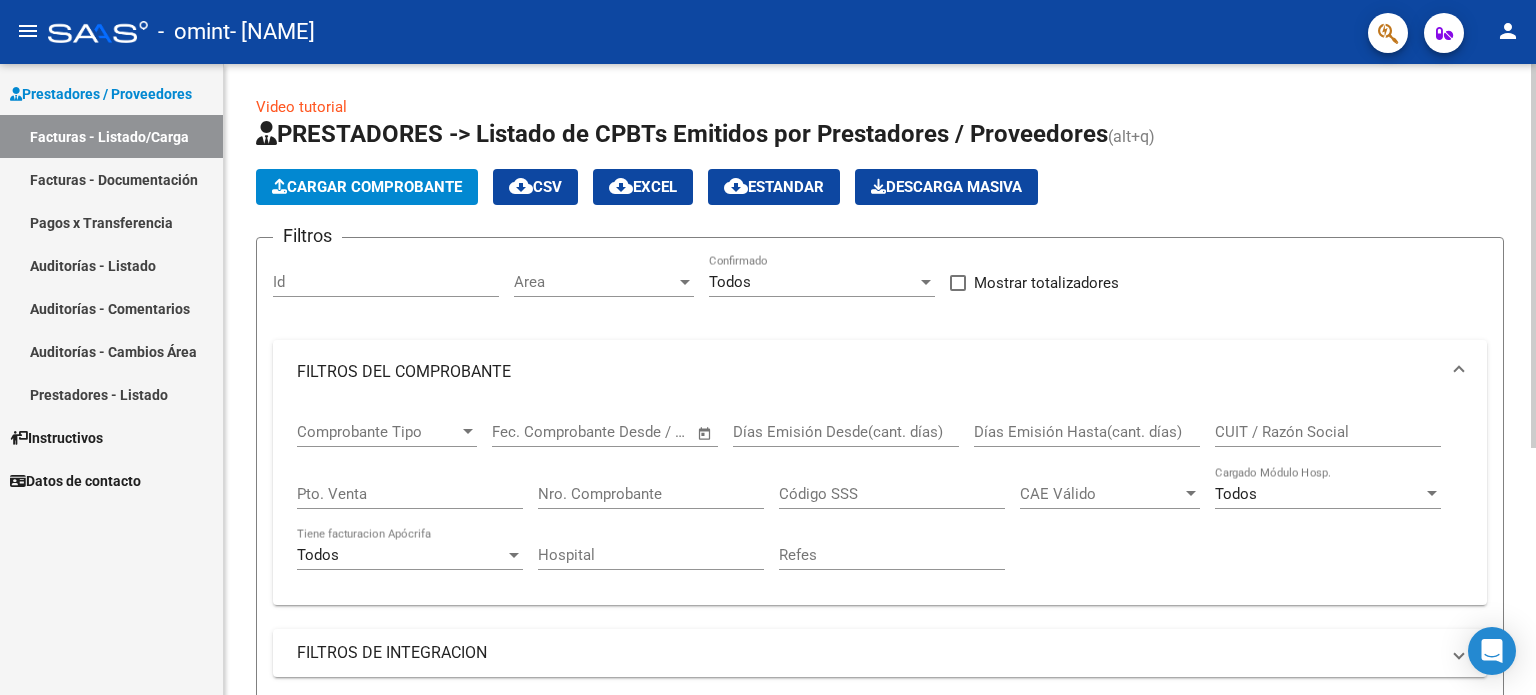 click on "Filtros Id Area Area Todos Confirmado   Mostrar totalizadores   FILTROS DEL COMPROBANTE  Comprobante Tipo Comprobante Tipo Start date – End date Fec. Comprobante Desde / Hasta Días Emisión Desde(cant. días) Días Emisión Hasta(cant. días) CUIT / Razón Social Pto. Venta Nro. Comprobante Código SSS CAE Válido CAE Válido Todos Cargado Módulo Hosp. Todos Tiene facturacion Apócrifa Hospital Refes  FILTROS DE INTEGRACION  Período De Prestación Campos del Archivo de Rendición Devuelto x SSS (dr_envio) Todos Rendido x SSS (dr_envio) Tipo de Registro Tipo de Registro Período Presentación Período Presentación Campos del Legajo Asociado (preaprobación) Afiliado Legajo (cuil/nombre) Todos Solo facturas preaprobadas  MAS FILTROS  Todos Con Doc. Respaldatoria Todos Con Trazabilidad Todos Asociado a Expediente Sur Auditoría Auditoría Auditoría Id Start date – End date Auditoría Confirmada Desde / Hasta Start date – End date Fec. Rec. Desde / Hasta Start date – End date Start date – End date" 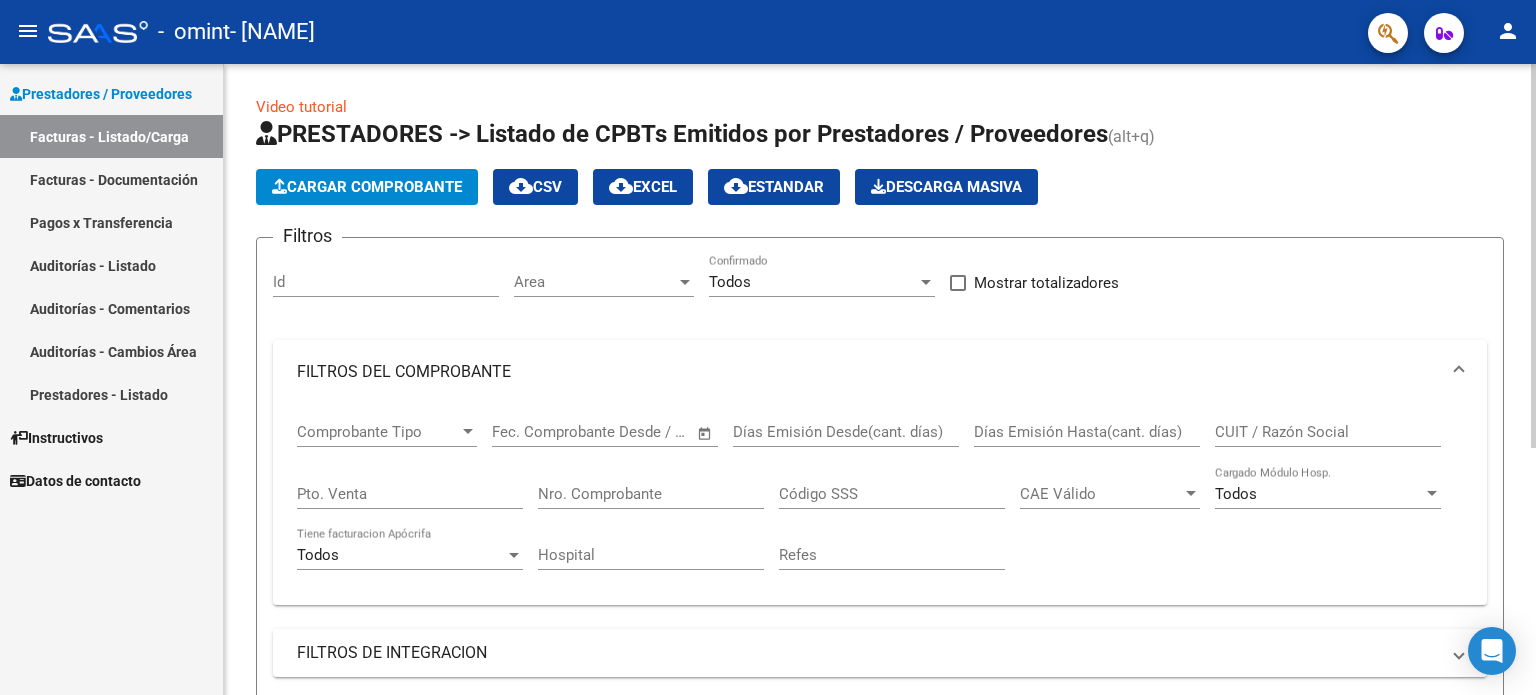 click on "Id" 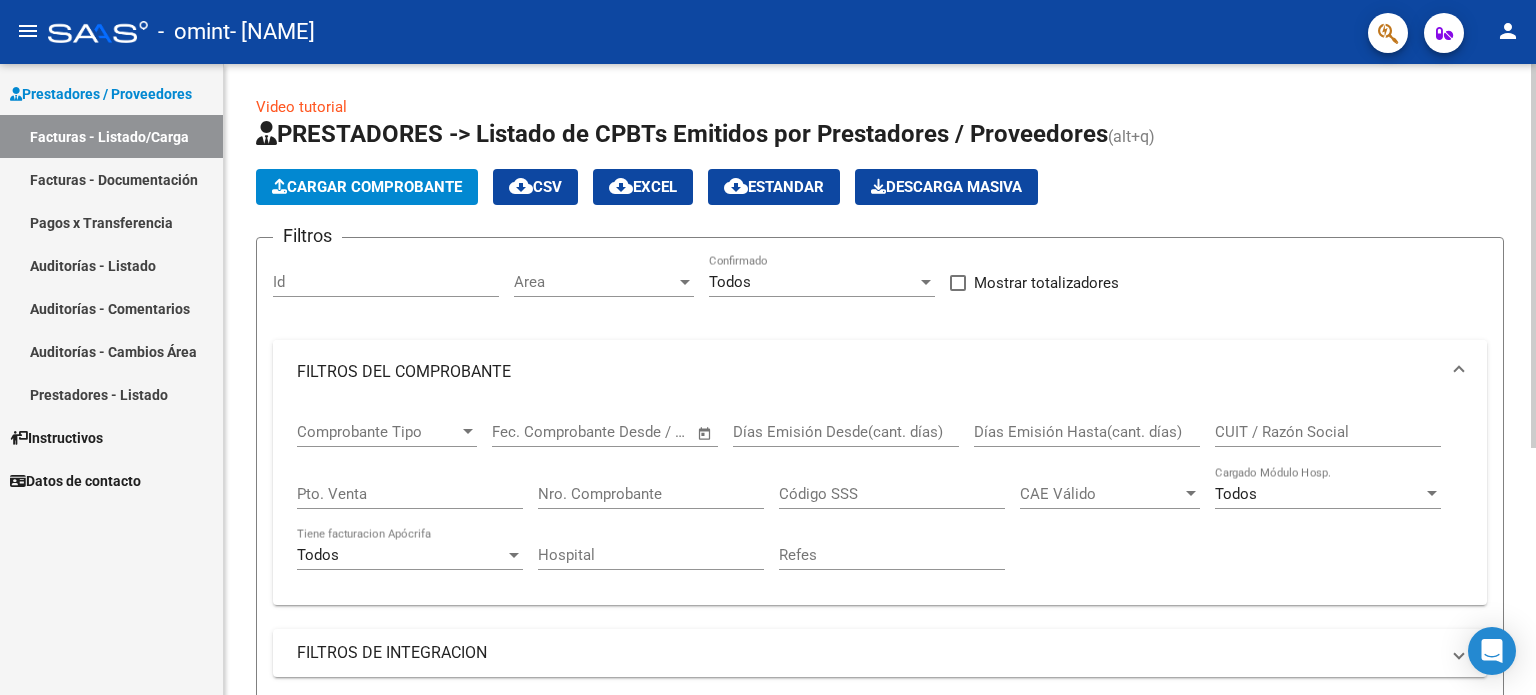 click on "FILTROS DEL COMPROBANTE" at bounding box center (880, 372) 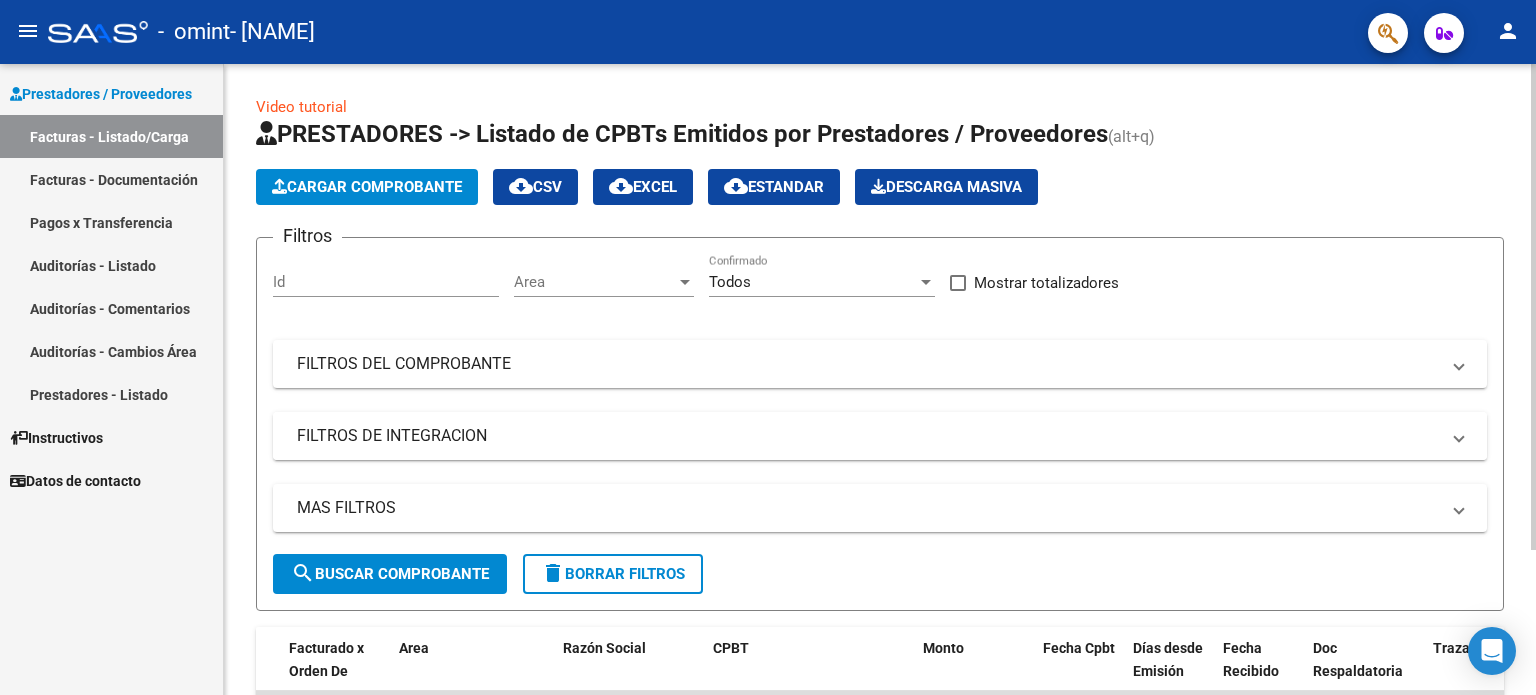 click on "FILTROS DE INTEGRACION" at bounding box center (868, 436) 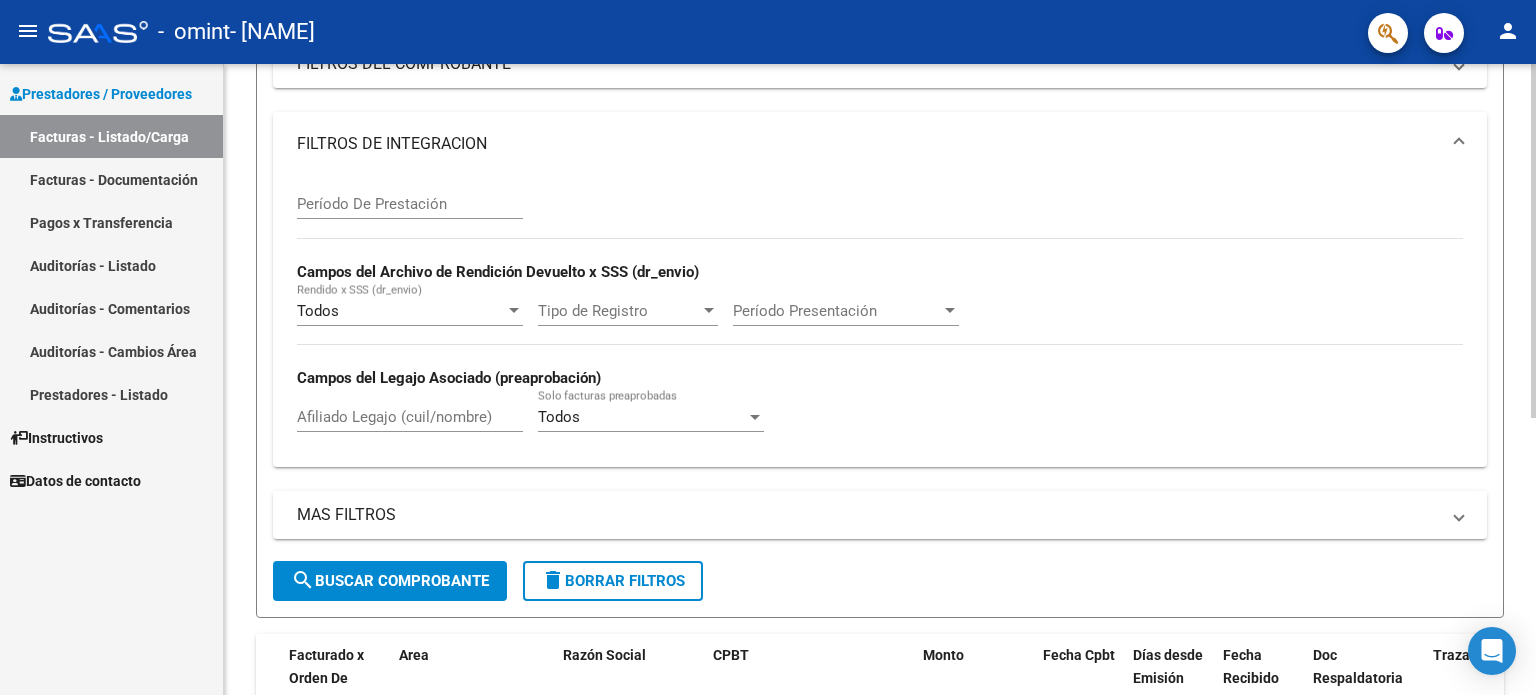scroll, scrollTop: 0, scrollLeft: 0, axis: both 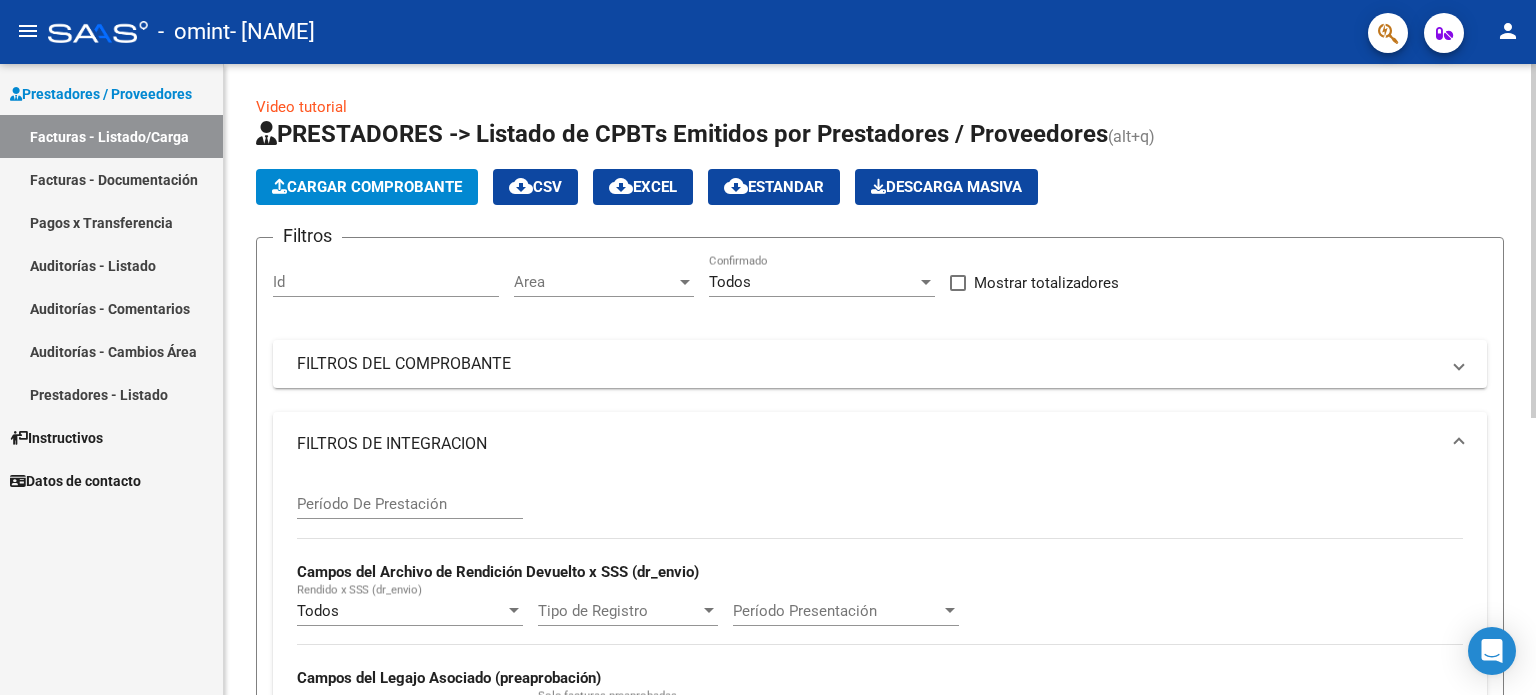 click on "PRESTADORES -> Listado de CPBTs Emitidos por Prestadores / Proveedores (alt+q)   Cargar Comprobante
cloud_download  CSV  cloud_download  EXCEL  cloud_download  Estandar   Descarga Masiva
Filtros Id Area Area Todos Confirmado   Mostrar totalizadores   FILTROS DEL COMPROBANTE  Comprobante Tipo Comprobante Tipo Start date – End date Fec. Comprobante Desde / Hasta Días Emisión Desde(cant. días) Días Emisión Hasta(cant. días) CUIT / Razón Social Pto. Venta Nro. Comprobante Código SSS CAE Válido CAE Válido Todos Cargado Módulo Hosp. Todos Tiene facturacion Apócrifa Hospital Refes  FILTROS DE INTEGRACION  Período De Prestación Campos del Archivo de Rendición Devuelto x SSS (dr_envio) Todos Rendido x SSS (dr_envio) Tipo de Registro Tipo de Registro Período Presentación Período Presentación Campos del Legajo Asociado (preaprobación) Afiliado Legajo (cuil/nombre) Todos Solo facturas preaprobadas  MAS FILTROS  Todos Con Doc. Respaldatoria Todos Con Trazabilidad Todos Asociado a Expediente Sur" 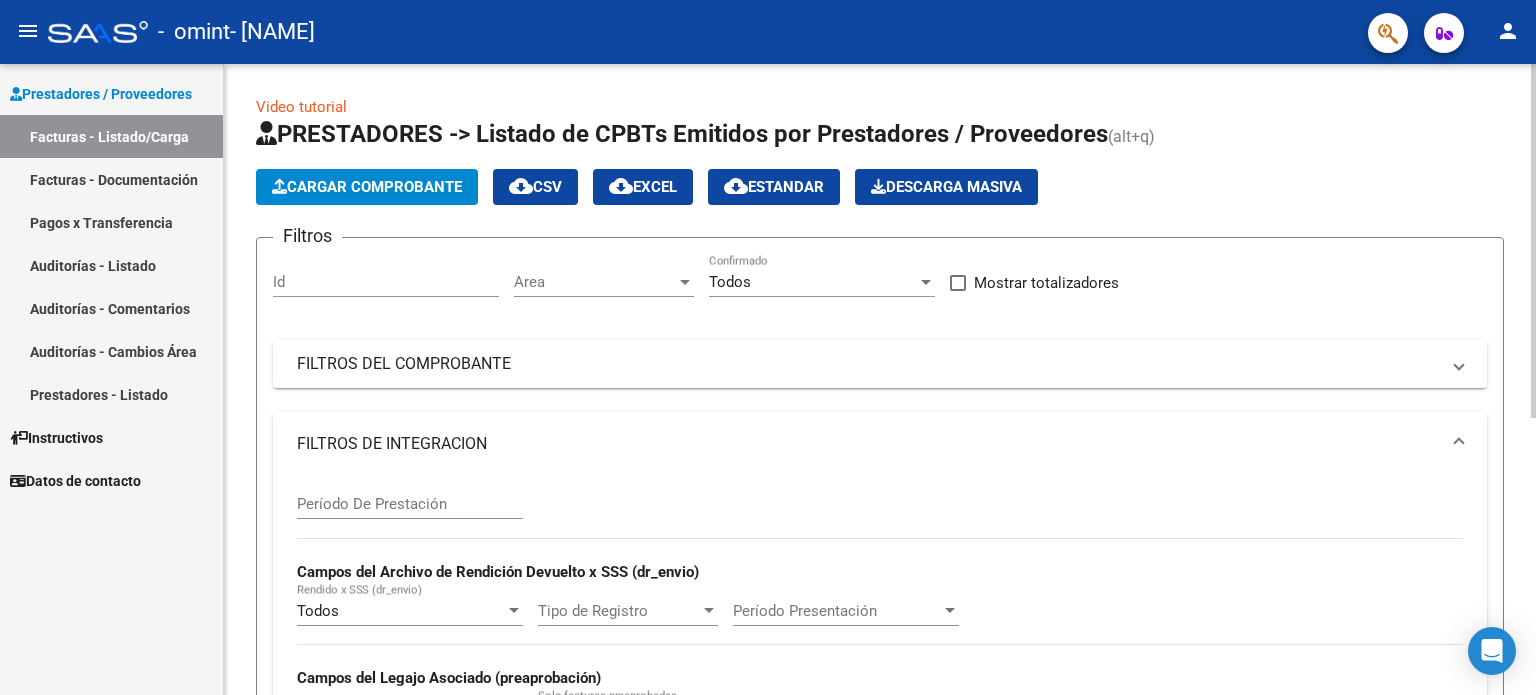 click on "FILTROS DE INTEGRACION" at bounding box center (876, 444) 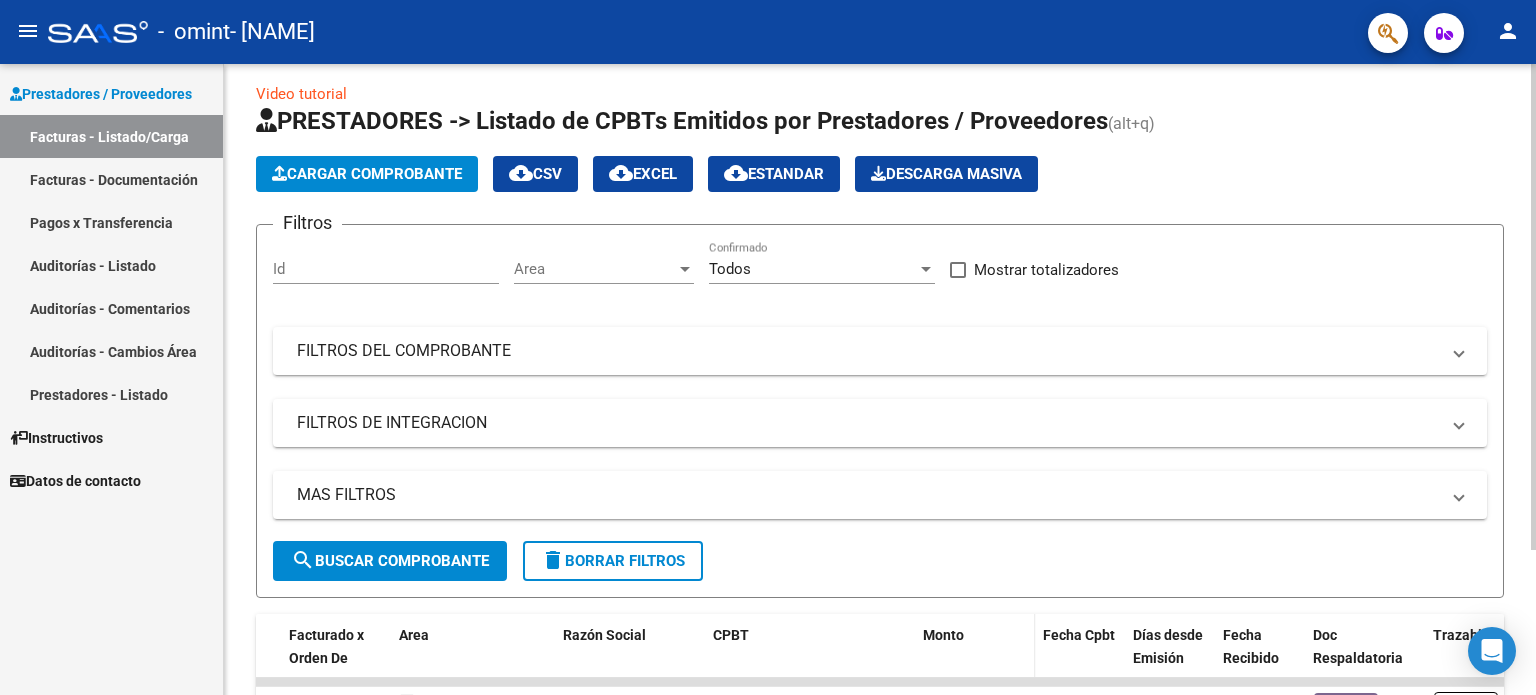 scroll, scrollTop: 0, scrollLeft: 0, axis: both 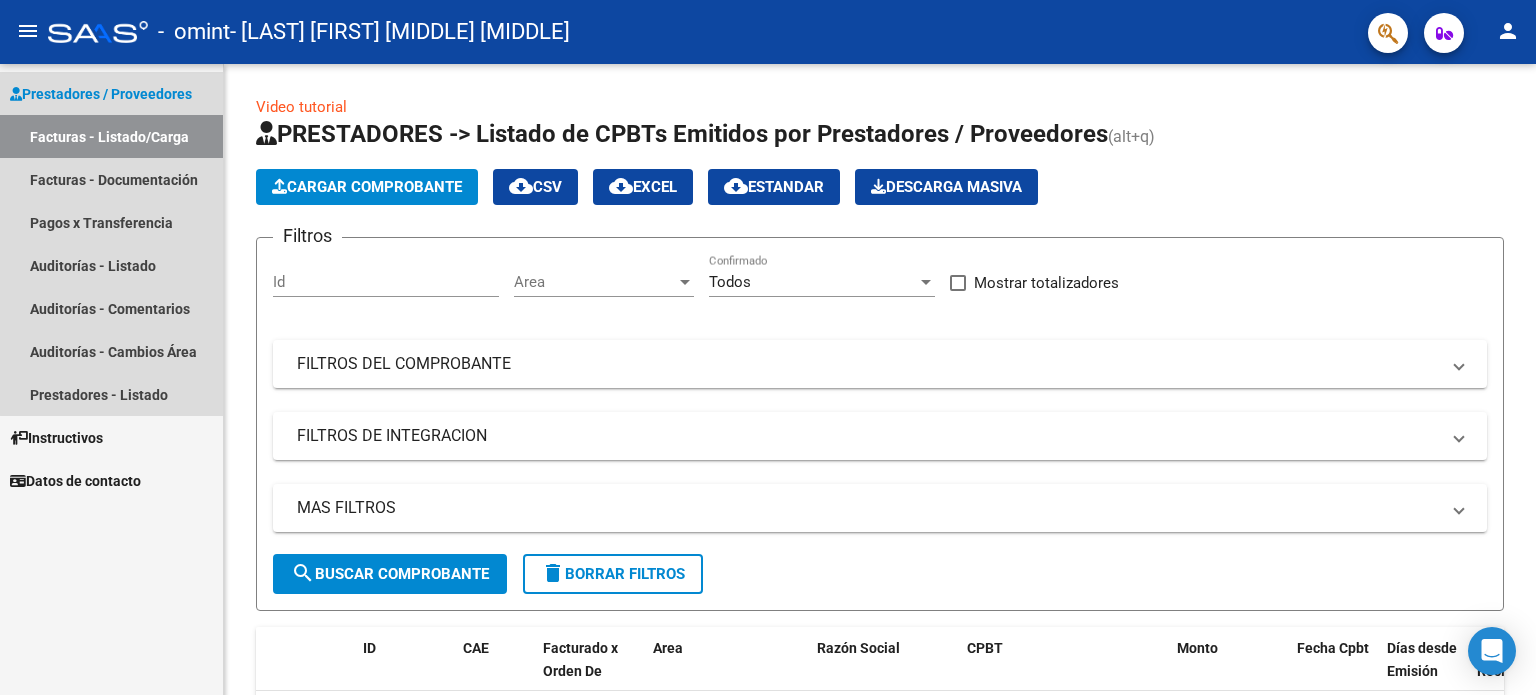 click on "Prestadores / Proveedores" at bounding box center (101, 94) 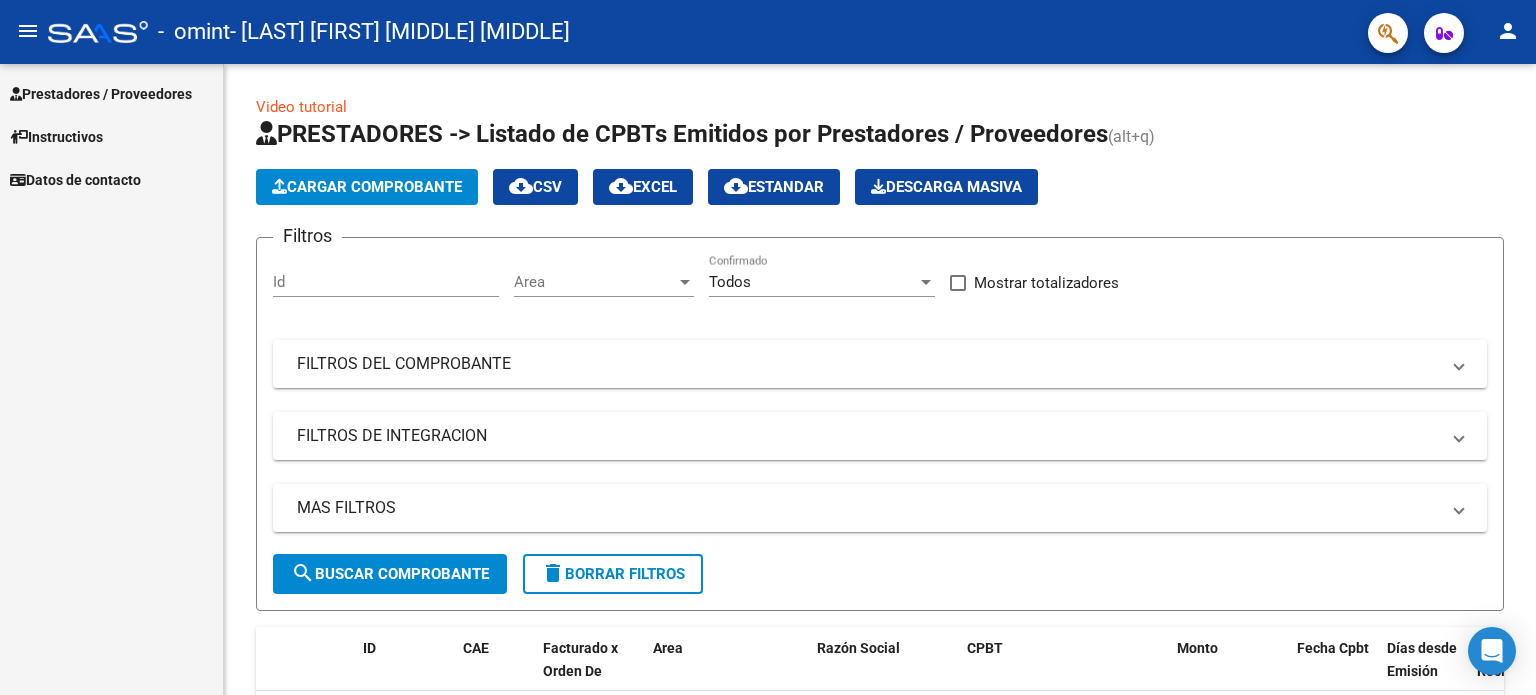 click on "Prestadores / Proveedores" at bounding box center [101, 94] 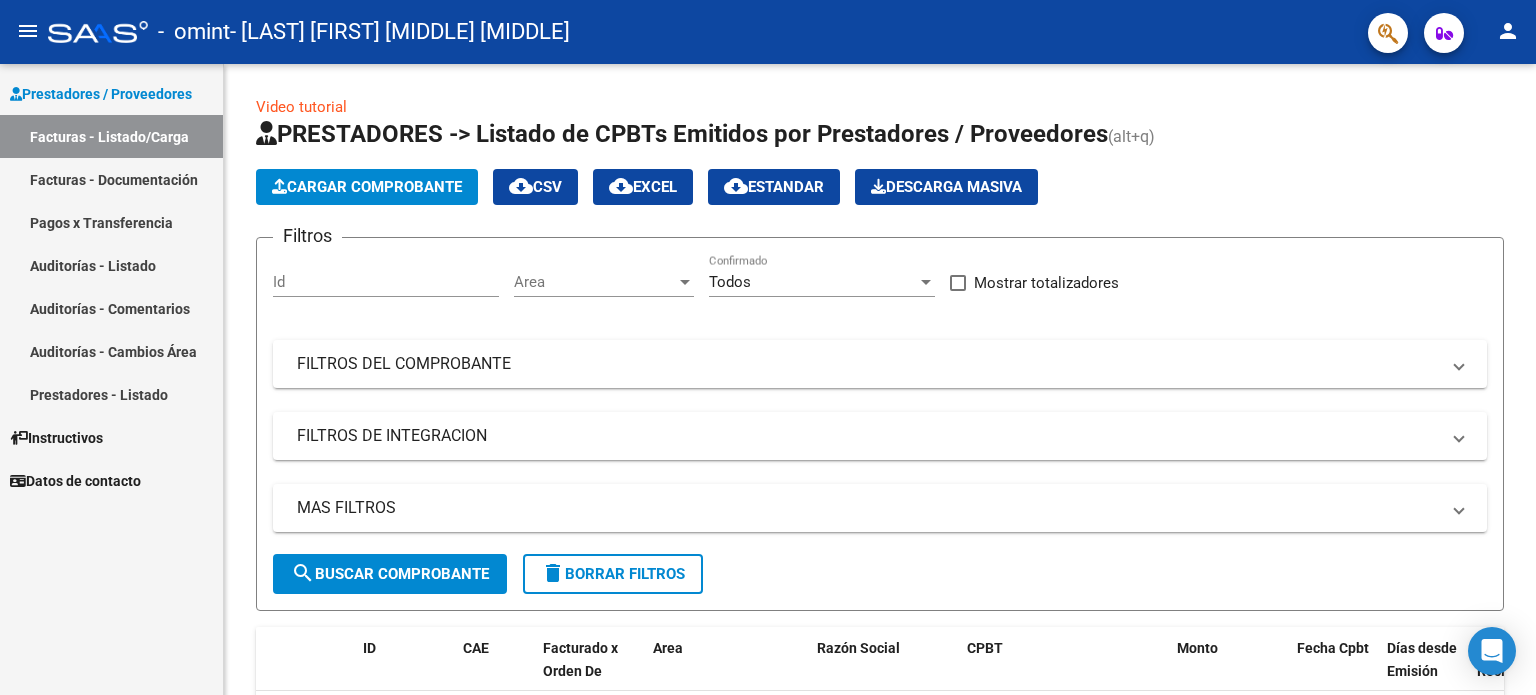 click on "person" 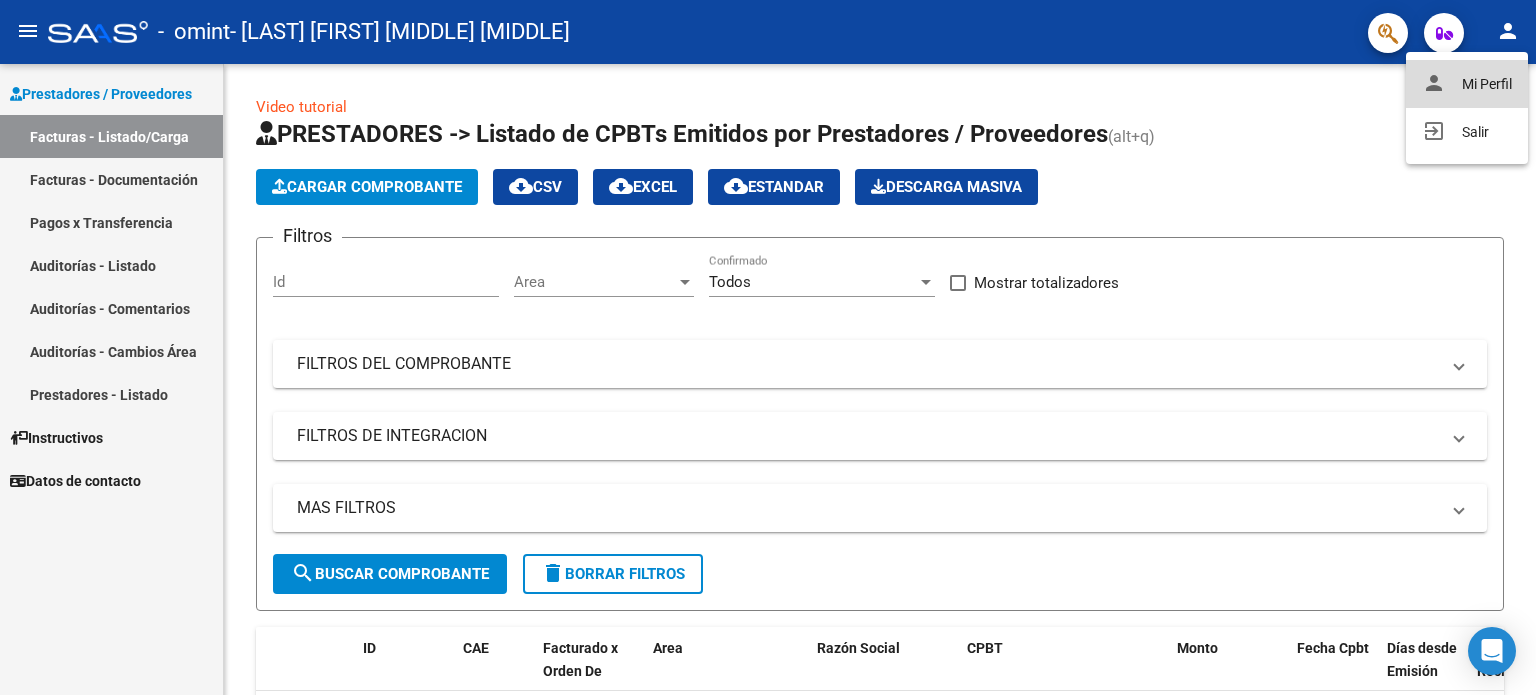 click on "person  Mi Perfil" at bounding box center [1467, 84] 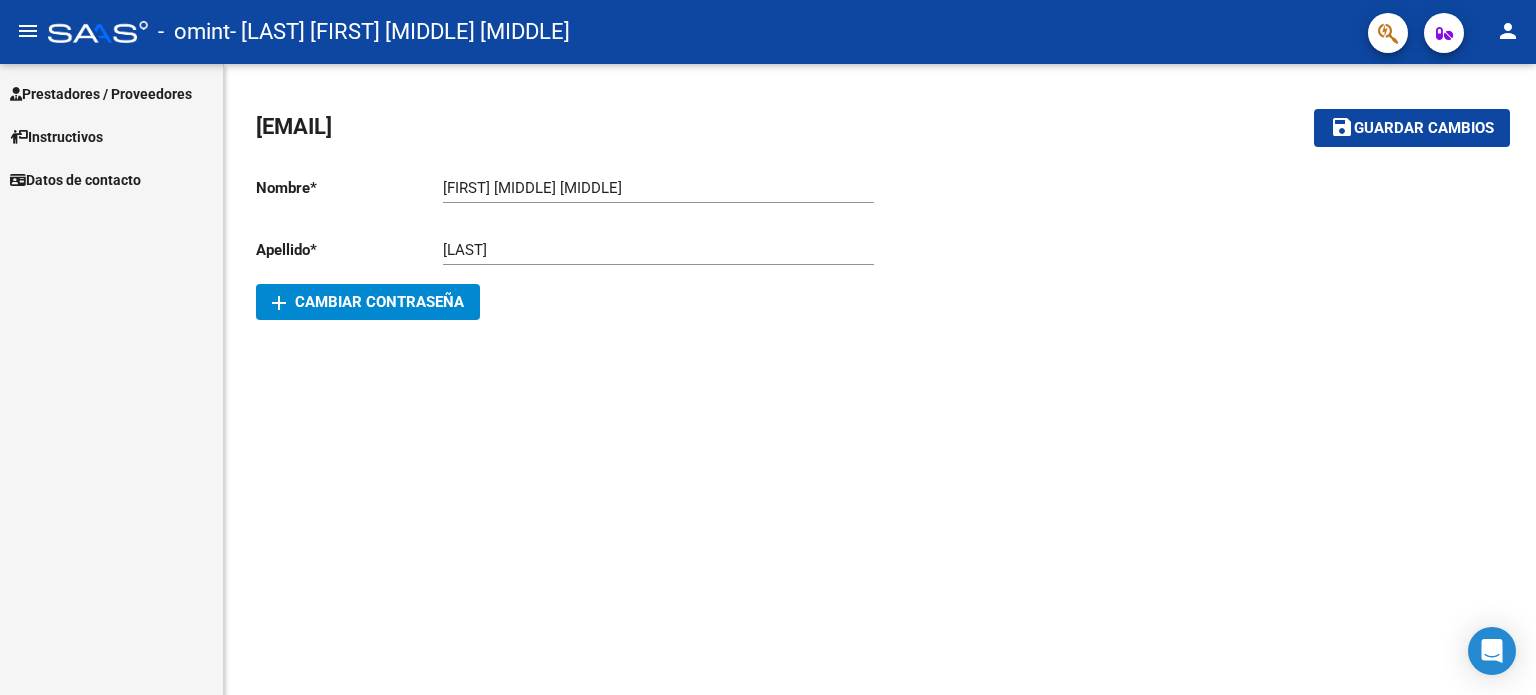click on "Instructivos" at bounding box center (111, 136) 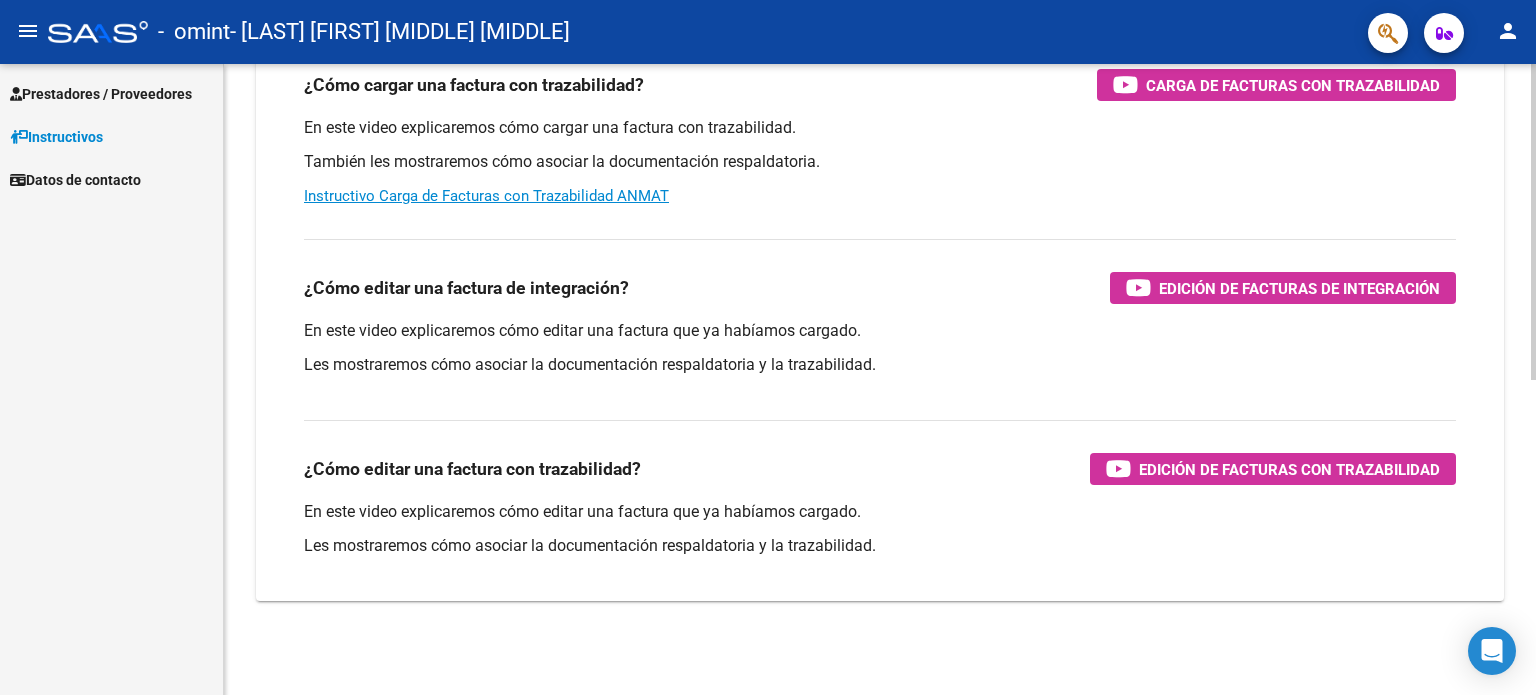 scroll, scrollTop: 628, scrollLeft: 0, axis: vertical 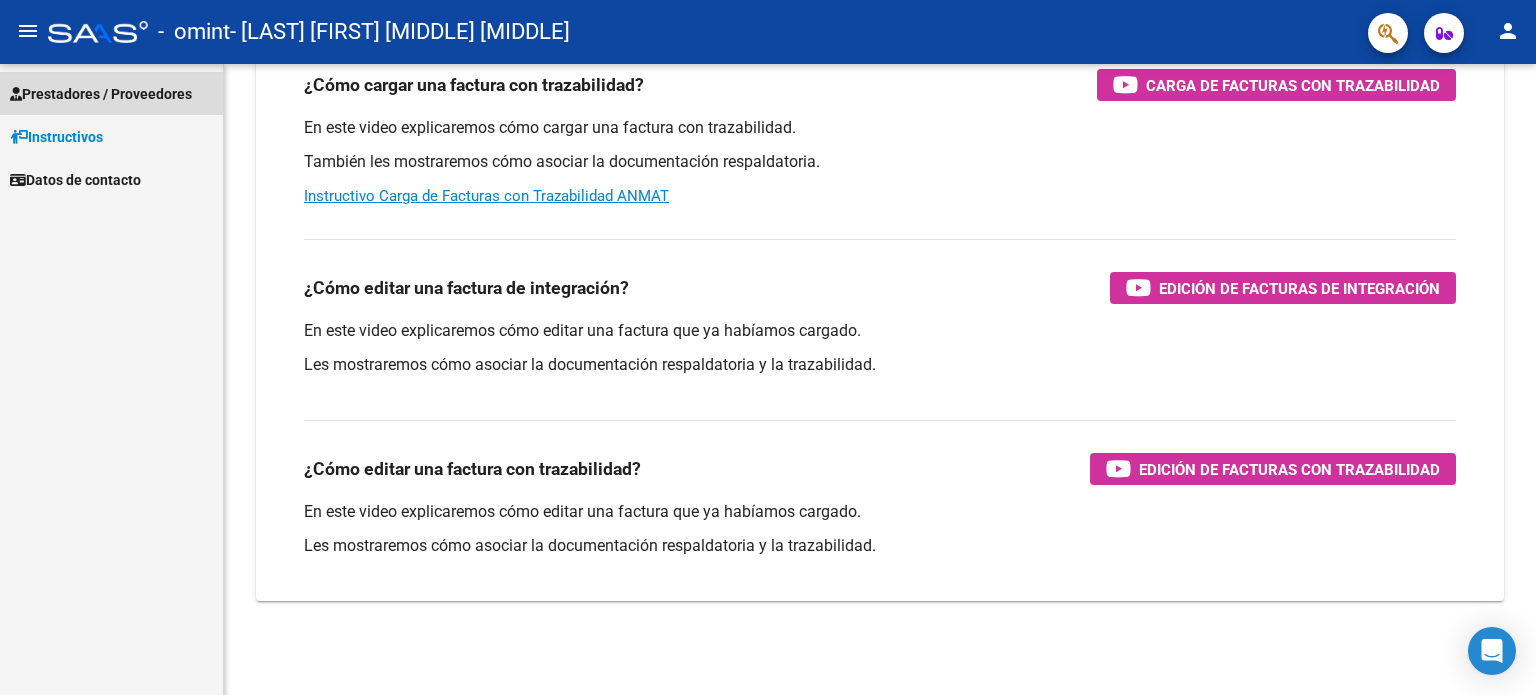 click on "Prestadores / Proveedores" at bounding box center (111, 93) 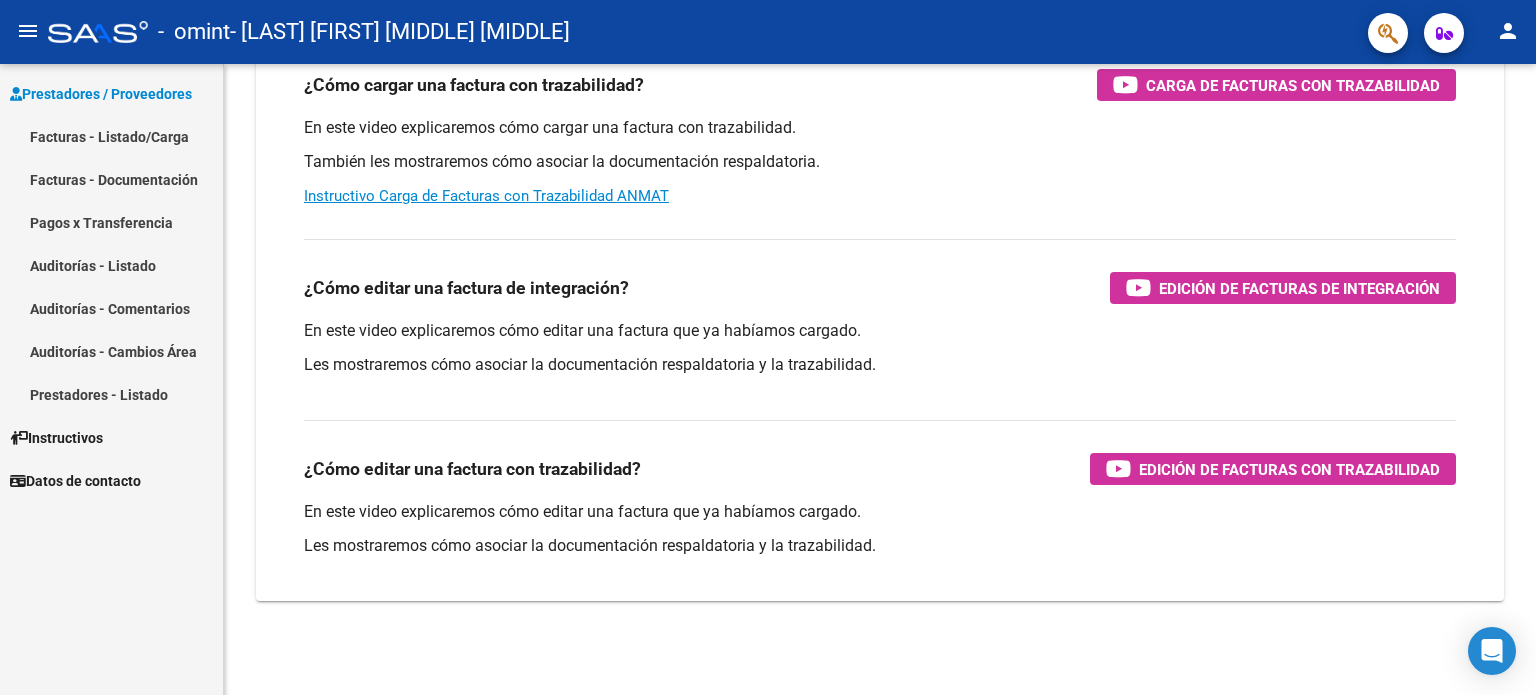 click on "Facturas - Listado/Carga" at bounding box center [111, 136] 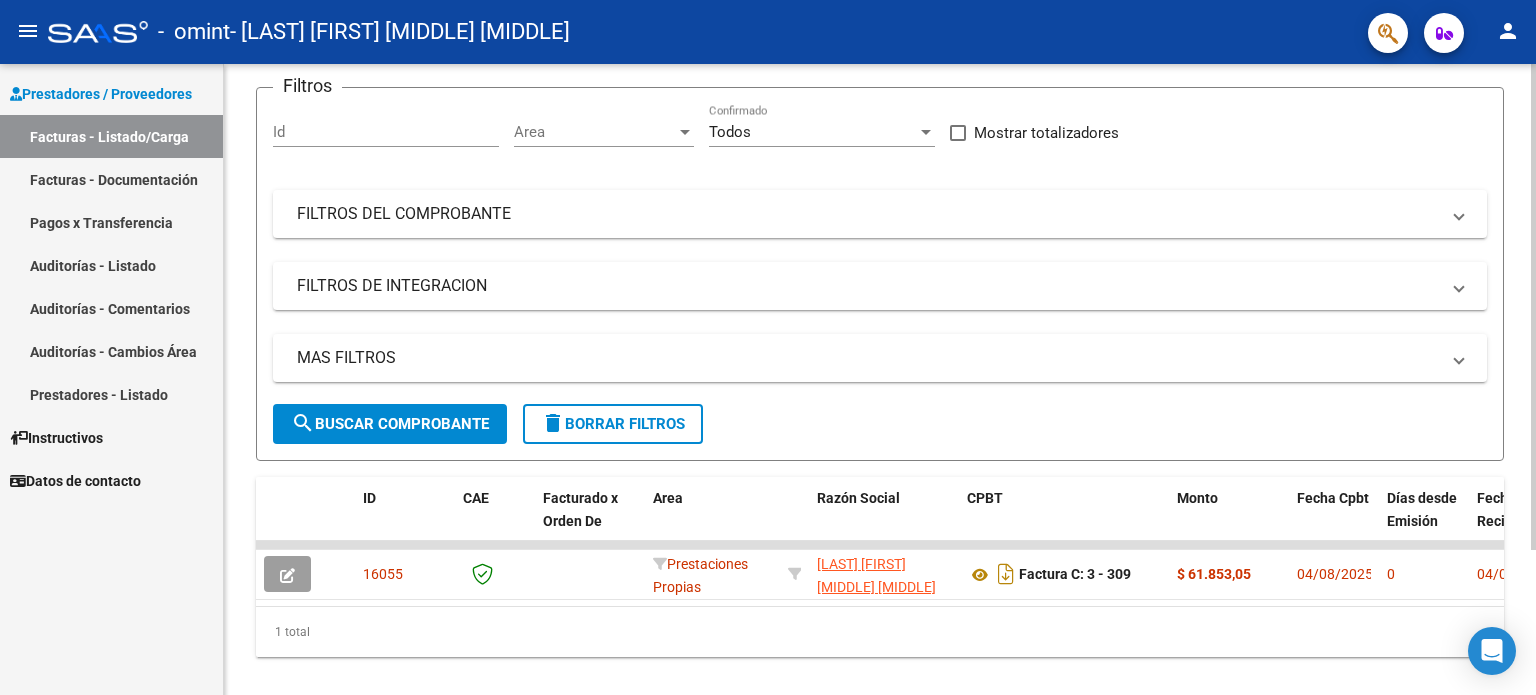 scroll, scrollTop: 188, scrollLeft: 0, axis: vertical 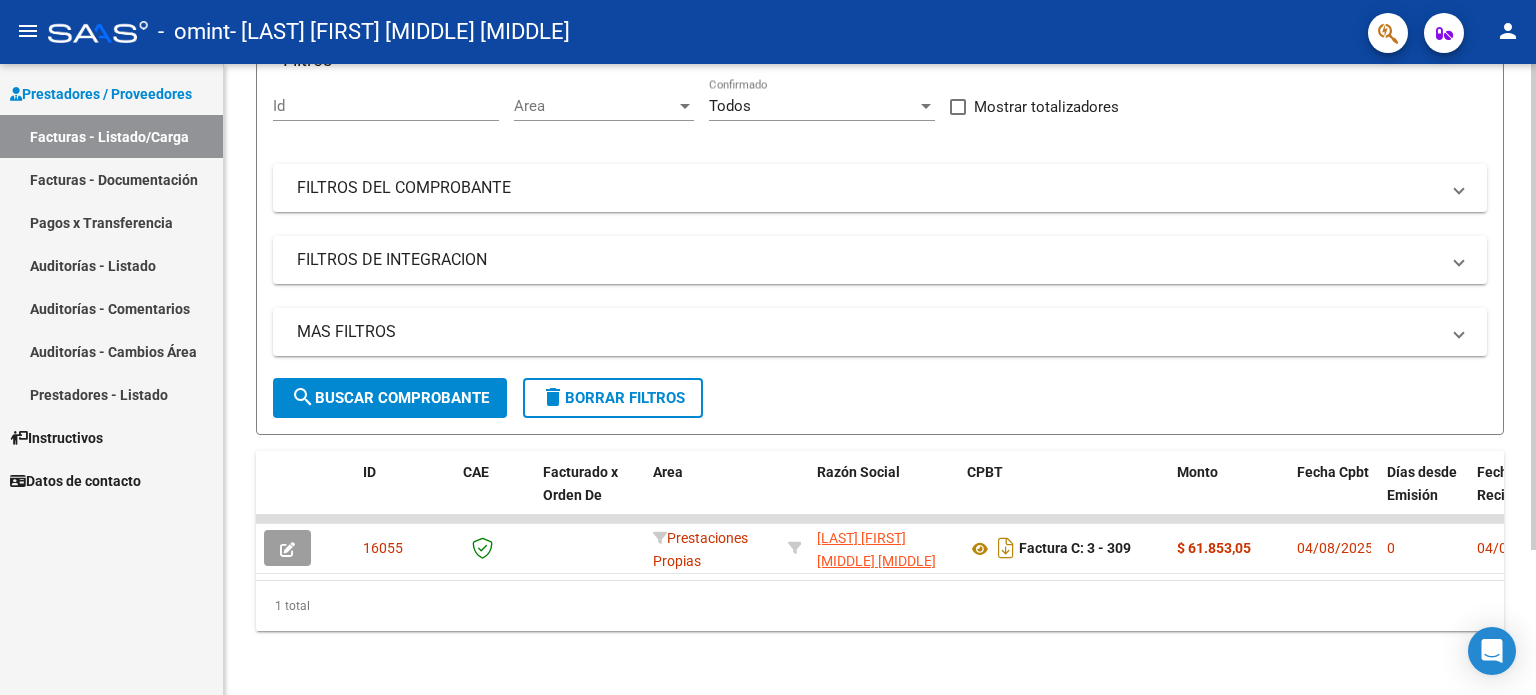 click on "Video tutorial   PRESTADORES -> Listado de CPBTs Emitidos por Prestadores / Proveedores (alt+q)   Cargar Comprobante
cloud_download  CSV  cloud_download  EXCEL  cloud_download  Estandar   Descarga Masiva
Filtros Id Area Area Todos Confirmado   Mostrar totalizadores   FILTROS DEL COMPROBANTE  Comprobante Tipo Comprobante Tipo Start date – End date Fec. Comprobante Desde / Hasta Días Emisión Desde(cant. días) Días Emisión Hasta(cant. días) CUIT / Razón Social Pto. Venta Nro. Comprobante Código SSS CAE Válido CAE Válido Todos Cargado Módulo Hosp. Todos Tiene facturacion Apócrifa Hospital Refes  FILTROS DE INTEGRACION  Período De Prestación Campos del Archivo de Rendición Devuelto x SSS (dr_envio) Todos Rendido x SSS (dr_envio) Tipo de Registro Tipo de Registro Período Presentación Período Presentación Campos del Legajo Asociado (preaprobación) Afiliado Legajo (cuil/nombre) Todos Solo facturas preaprobadas  MAS FILTROS  Todos Con Doc. Respaldatoria Todos Con Trazabilidad Todos – – 0" 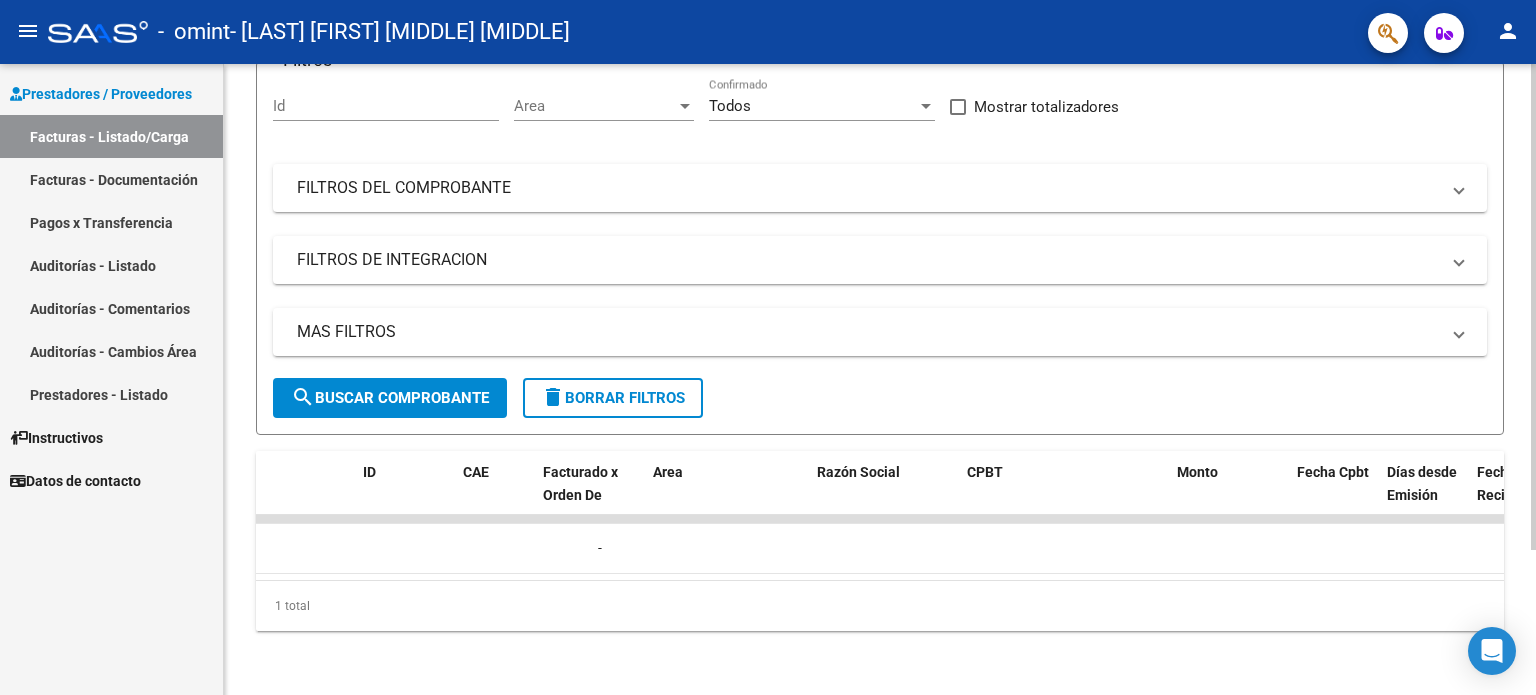 scroll, scrollTop: 0, scrollLeft: 0, axis: both 